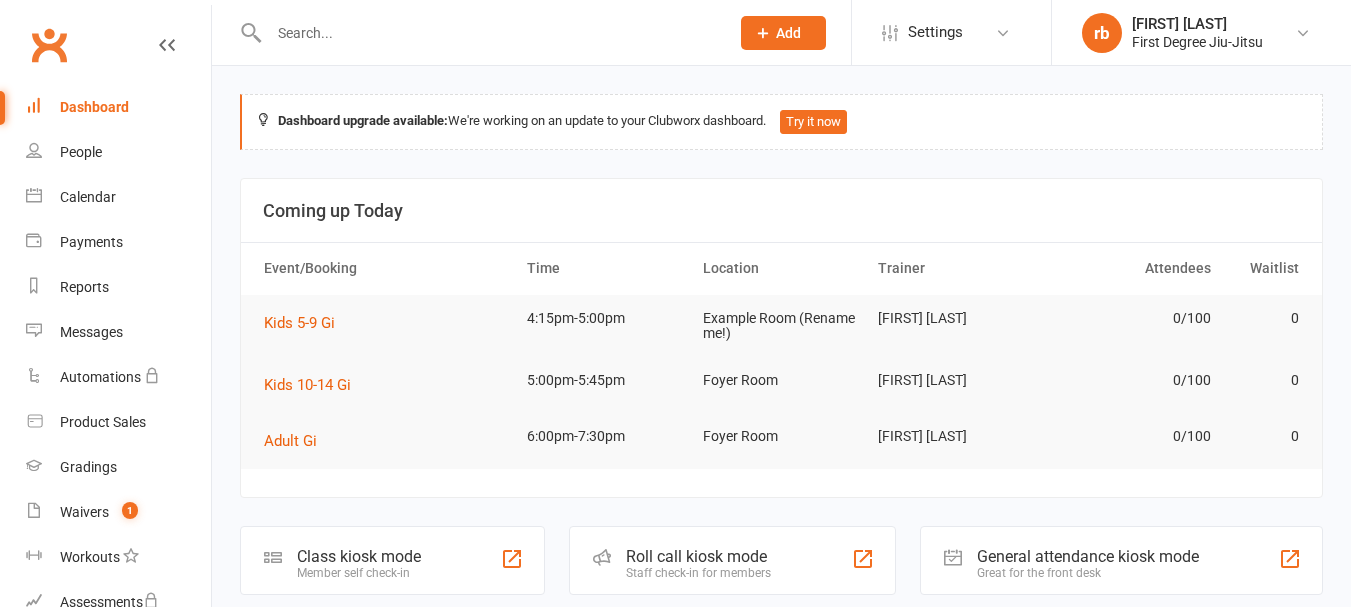 scroll, scrollTop: 0, scrollLeft: 0, axis: both 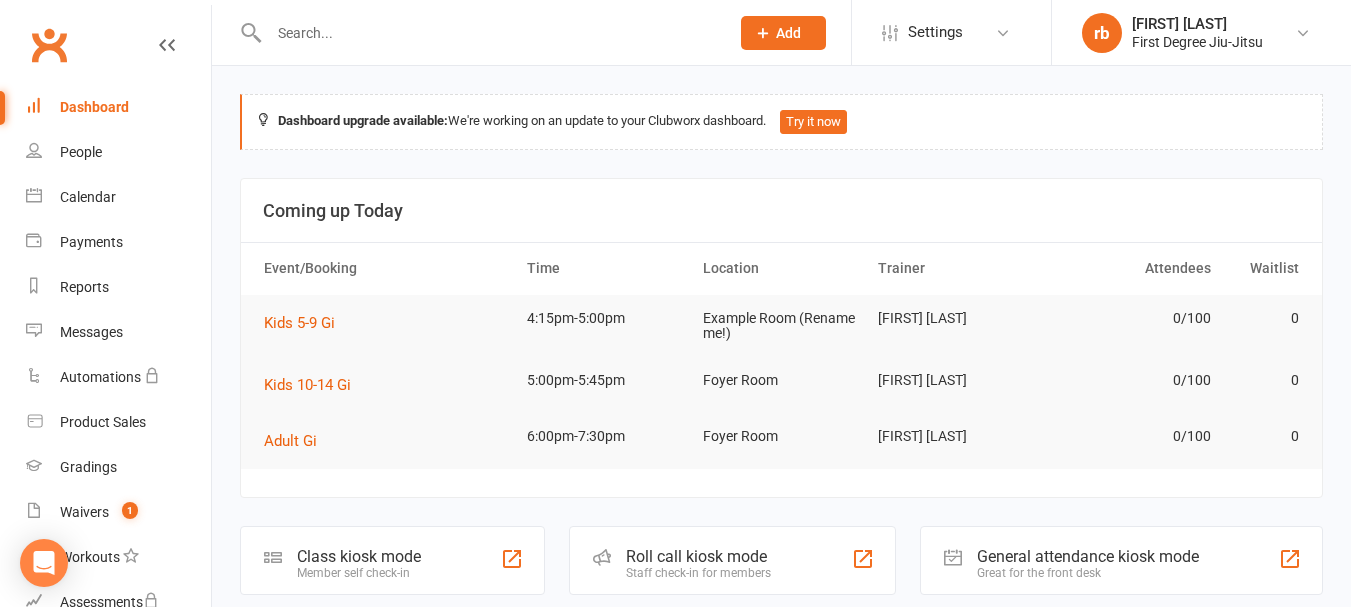 click at bounding box center (489, 33) 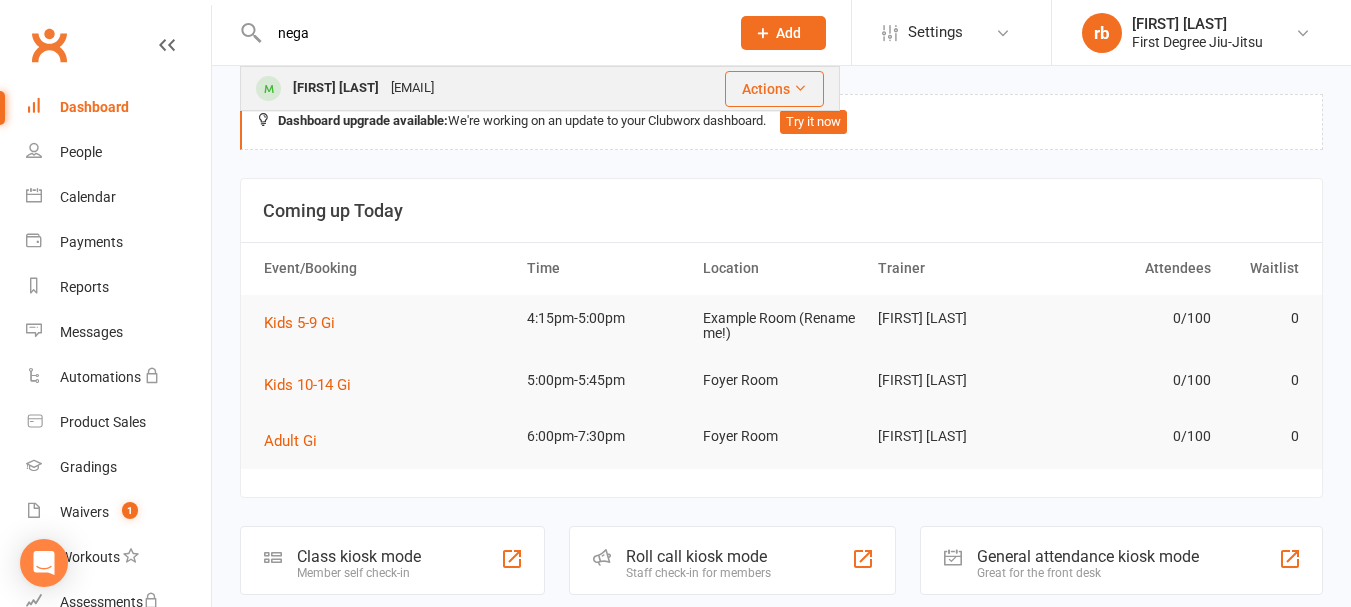 type on "nega" 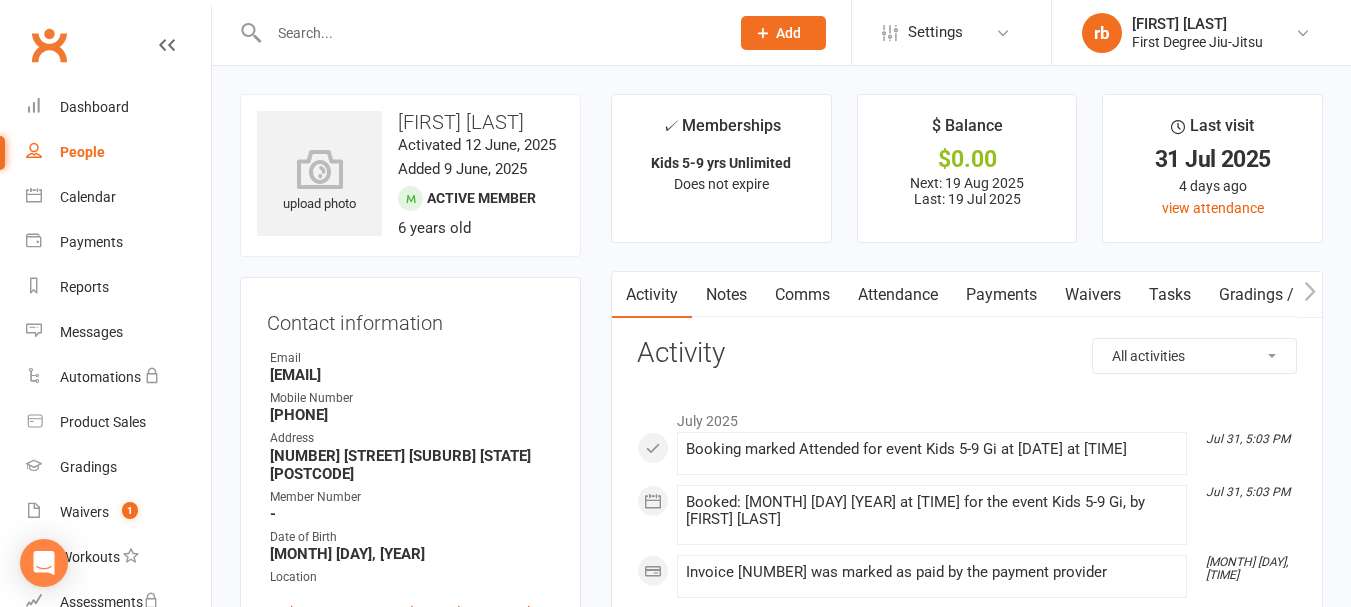 click on "Payments" at bounding box center (1001, 295) 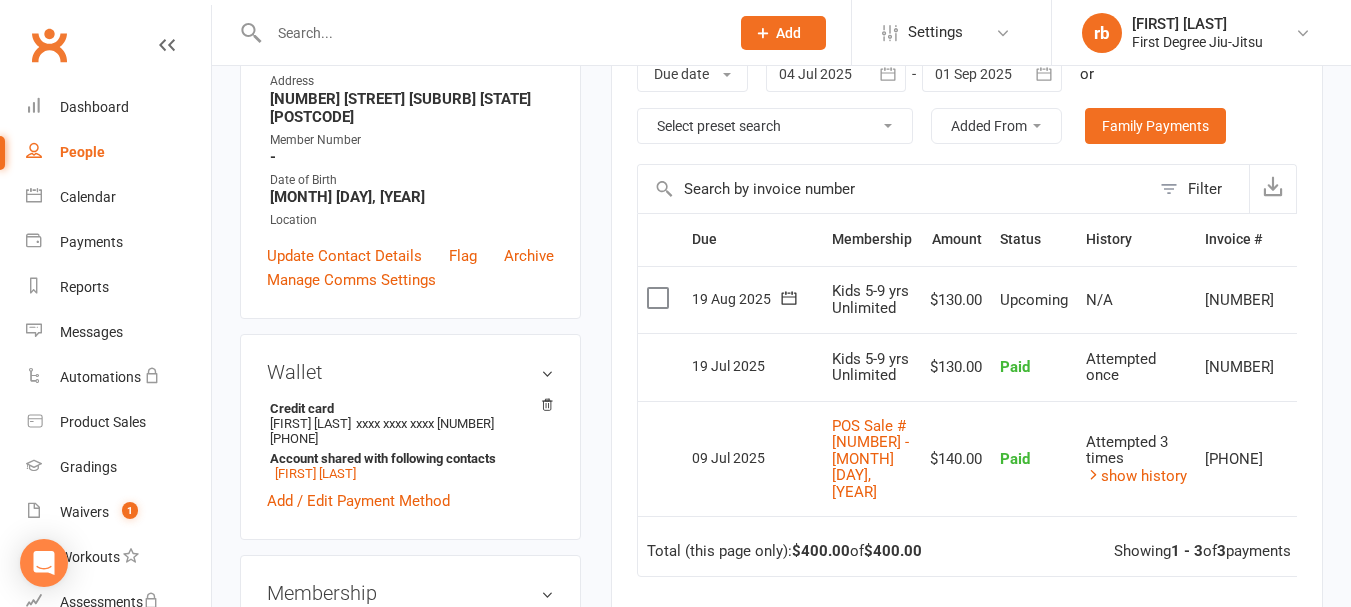 scroll, scrollTop: 370, scrollLeft: 0, axis: vertical 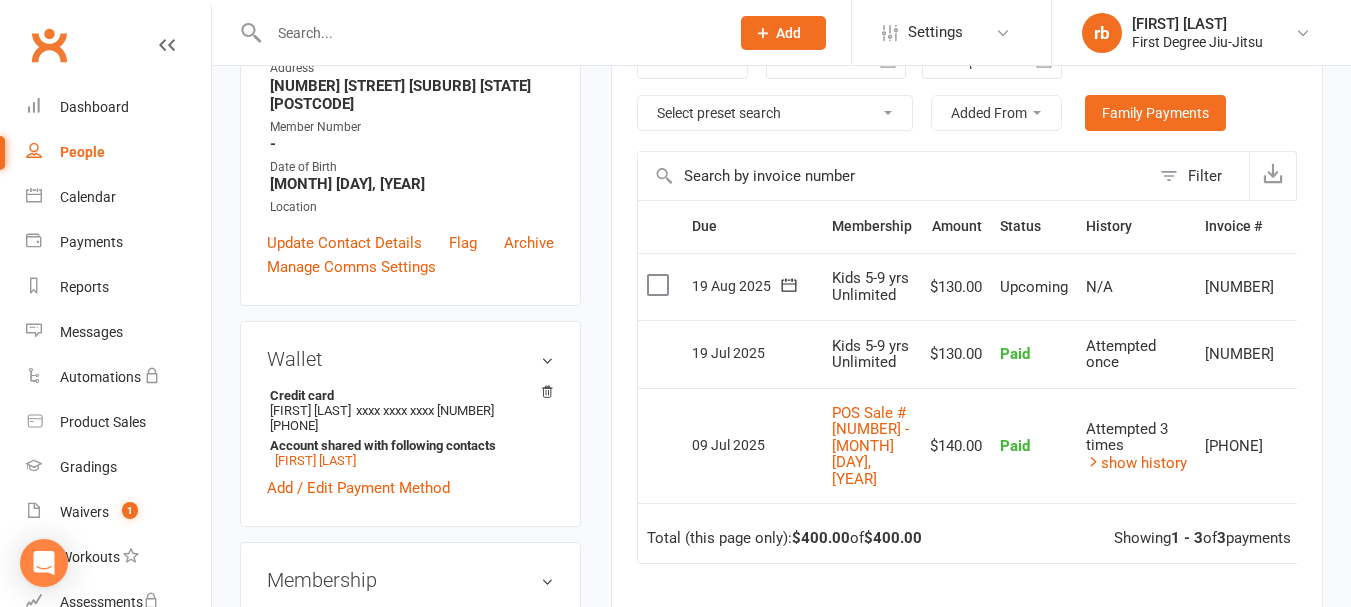 click on "Activity Notes Comms Attendance Payments Waivers Tasks Gradings / Promotions
Payments + Add Adjustment Due date  Due date Date paid Date failed Date settled [MONTH] [DAY], [YEAR]
[MONTH] [YEAR]
Sun Mon Tue Wed Thu Fri Sat
27
29
30
01
02
03
04
05
28
06
07
08
09
10
11
12
29
13
14
15
16
17
18
19
30
20
21
22
23
24
25
26
31
27 28 29" at bounding box center [967, 376] 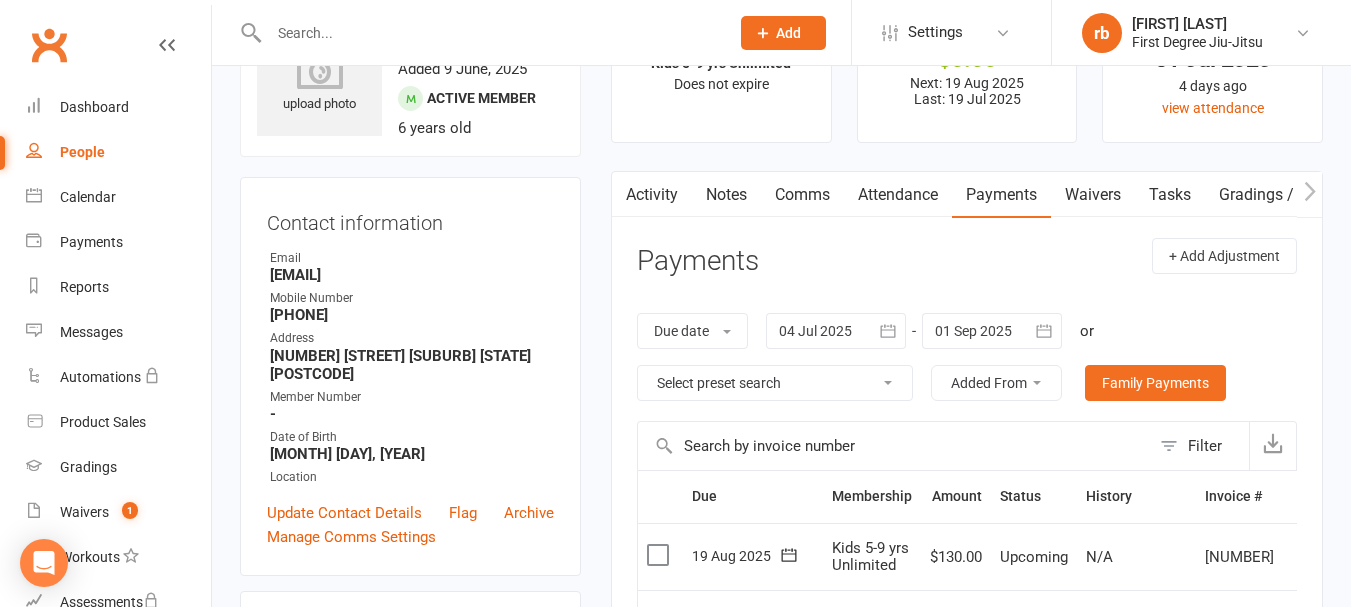 scroll, scrollTop: 20, scrollLeft: 0, axis: vertical 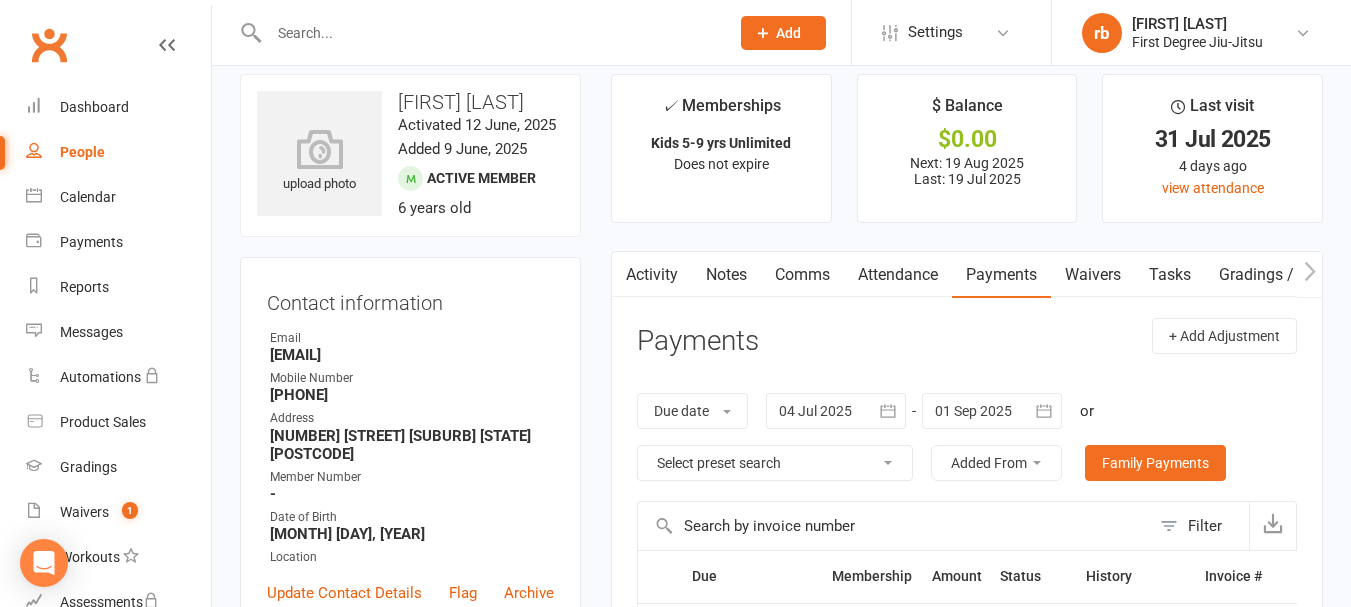 click on "Notes" at bounding box center [726, 275] 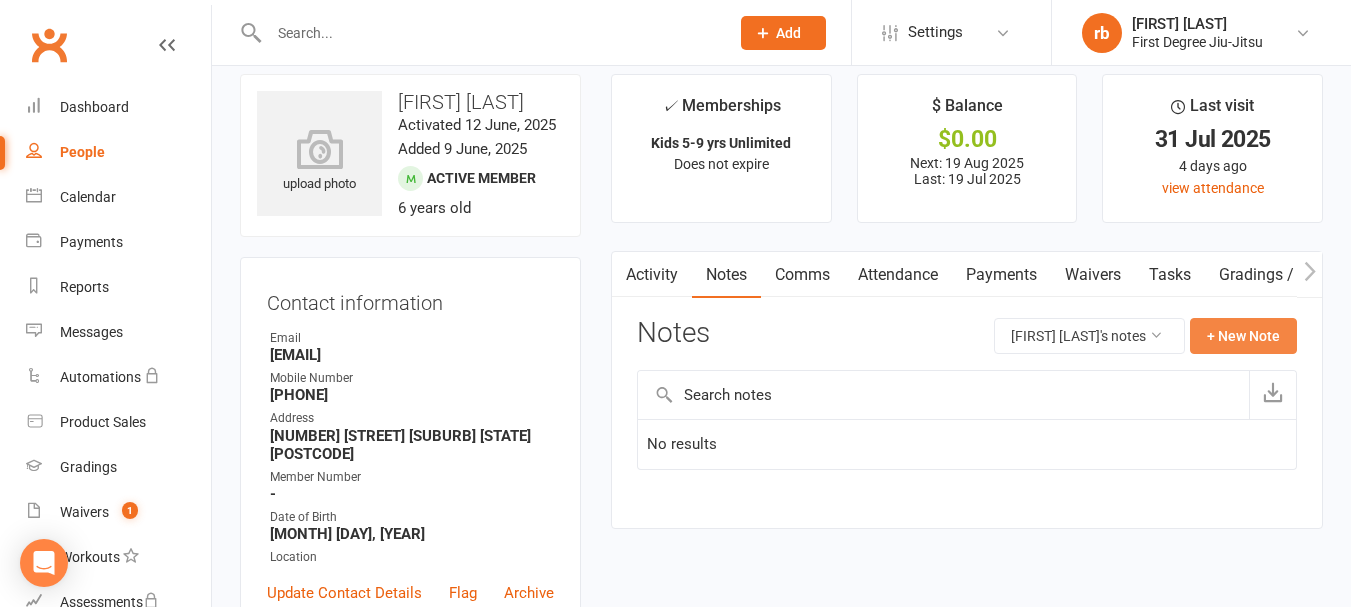 click on "+ New Note" 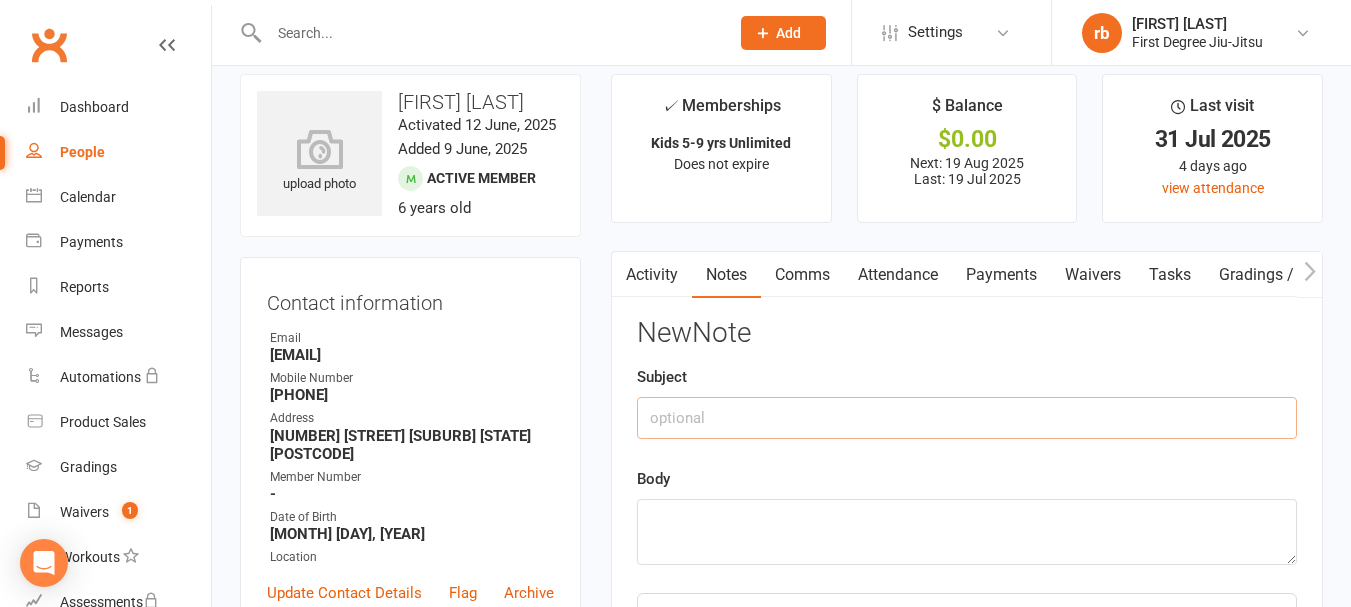 click 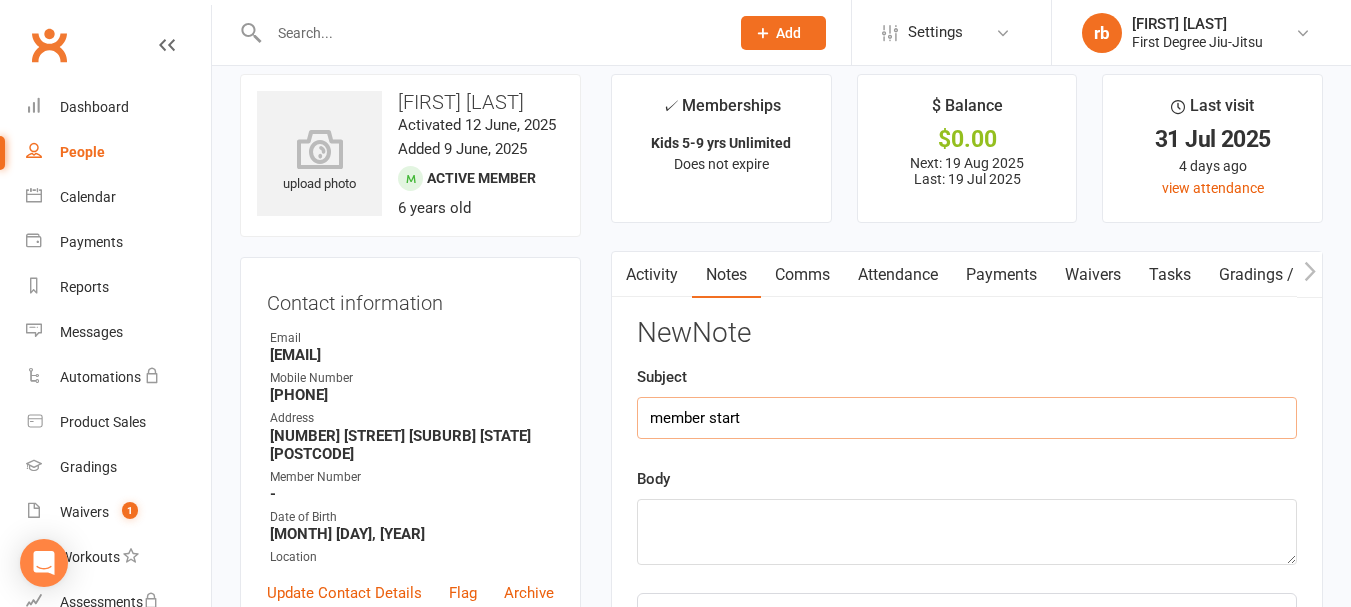 type on "member start" 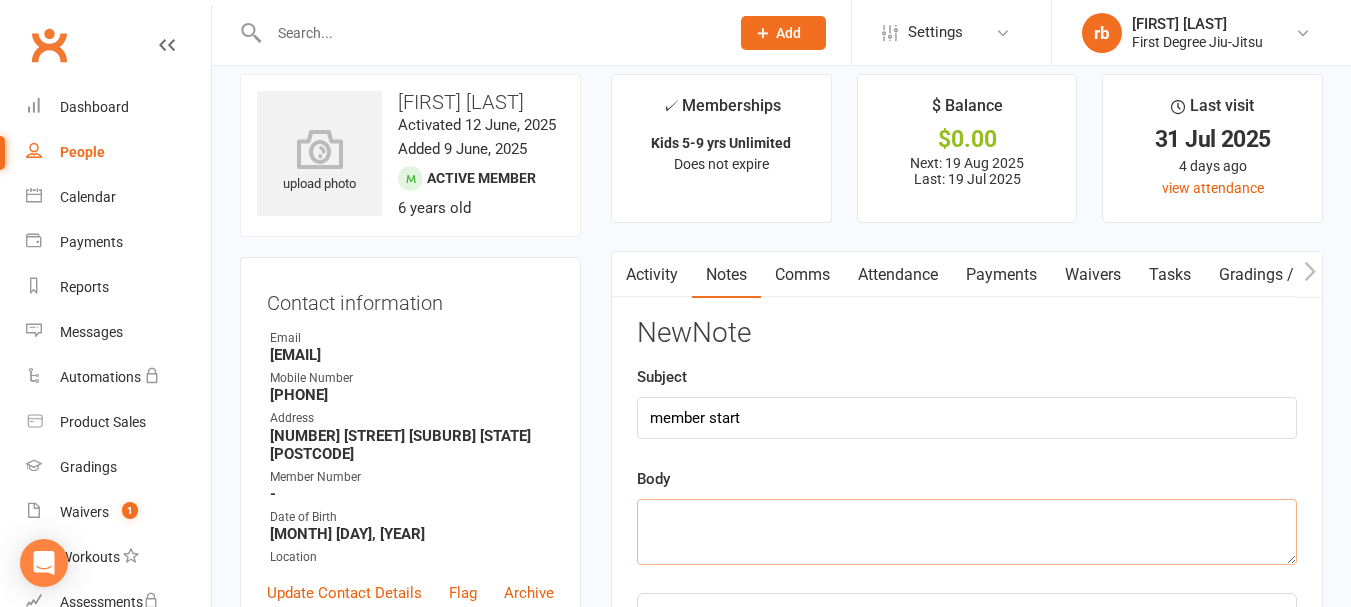 click 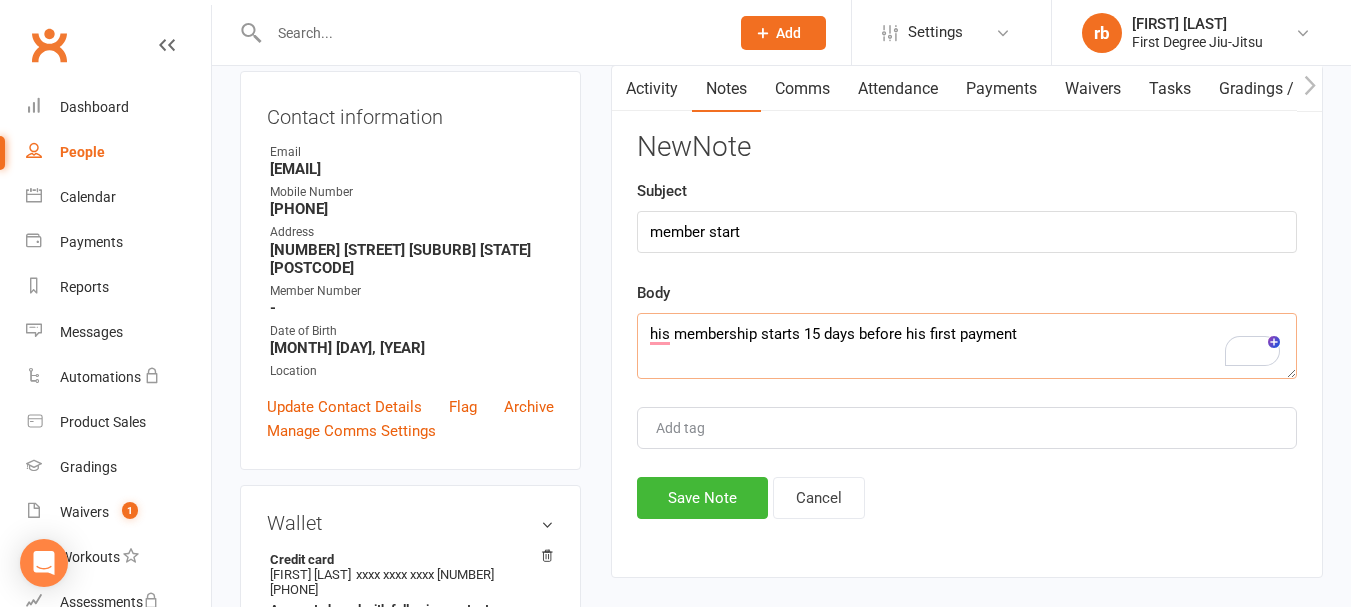 scroll, scrollTop: 267, scrollLeft: 0, axis: vertical 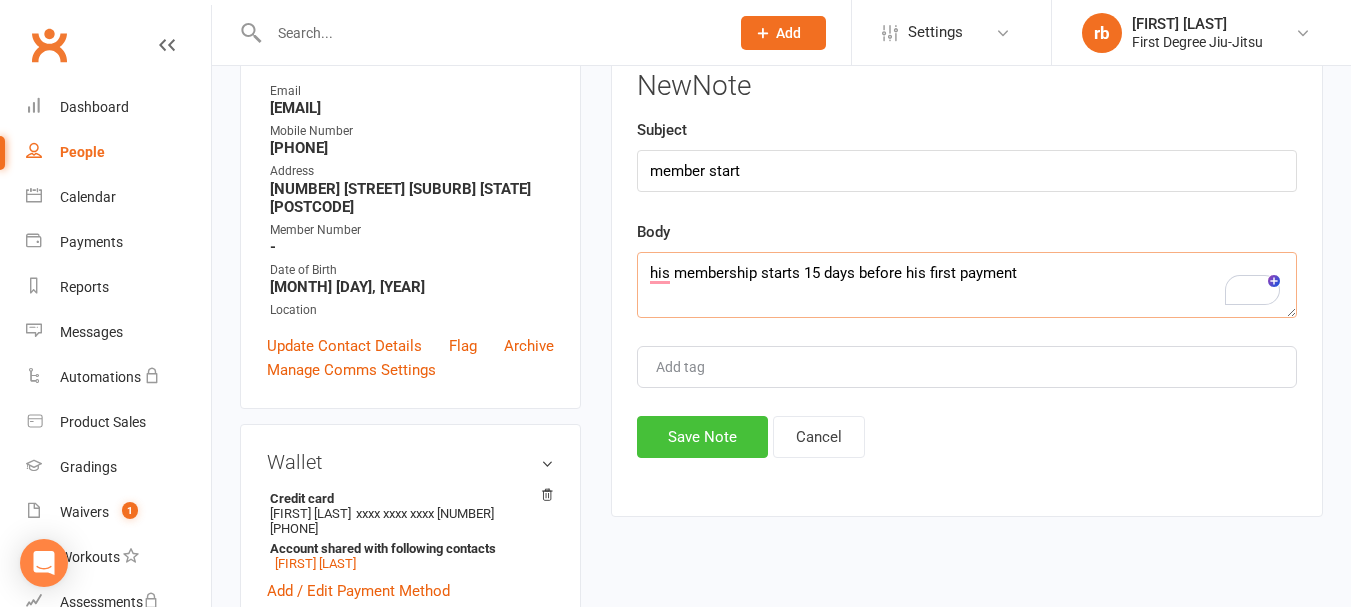 type on "his membership starts 15 days before his first payment" 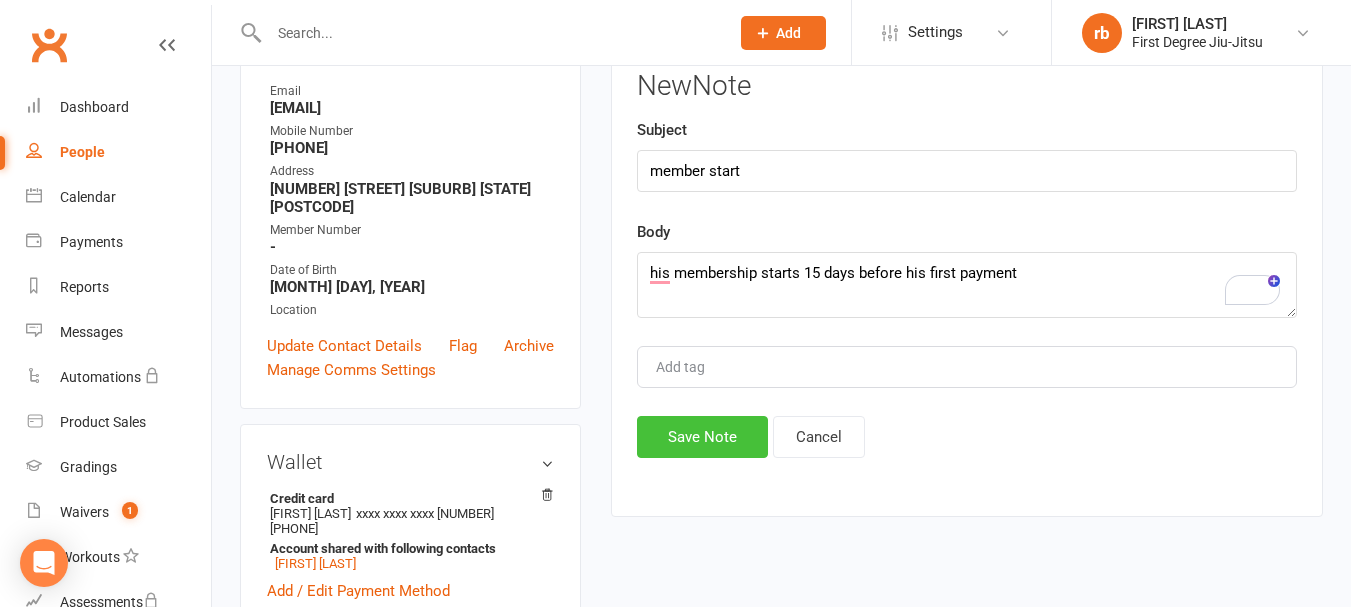 click on "Save Note" 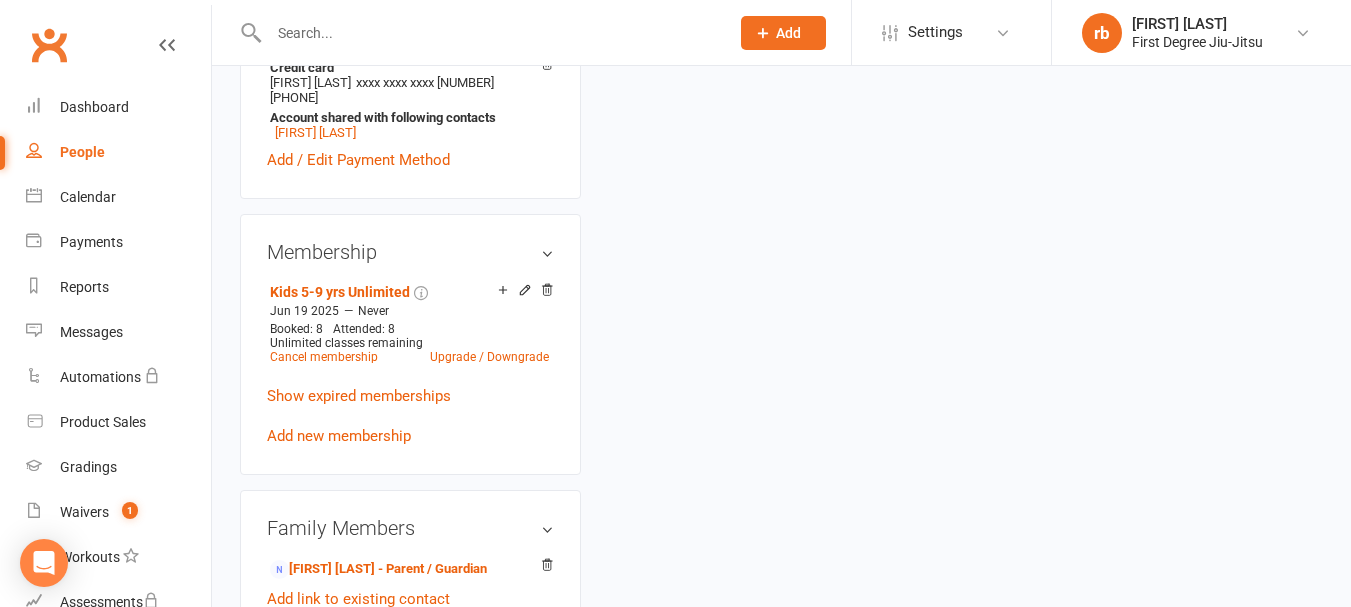 scroll, scrollTop: 703, scrollLeft: 0, axis: vertical 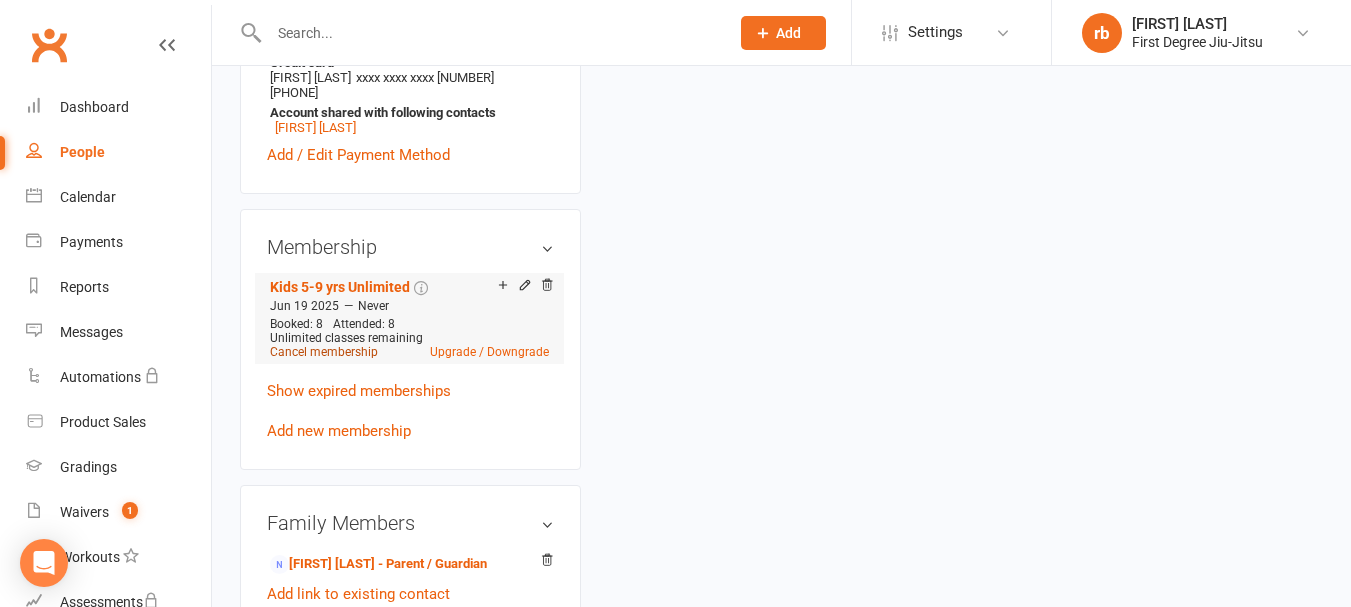 click on "Cancel membership" at bounding box center [324, 352] 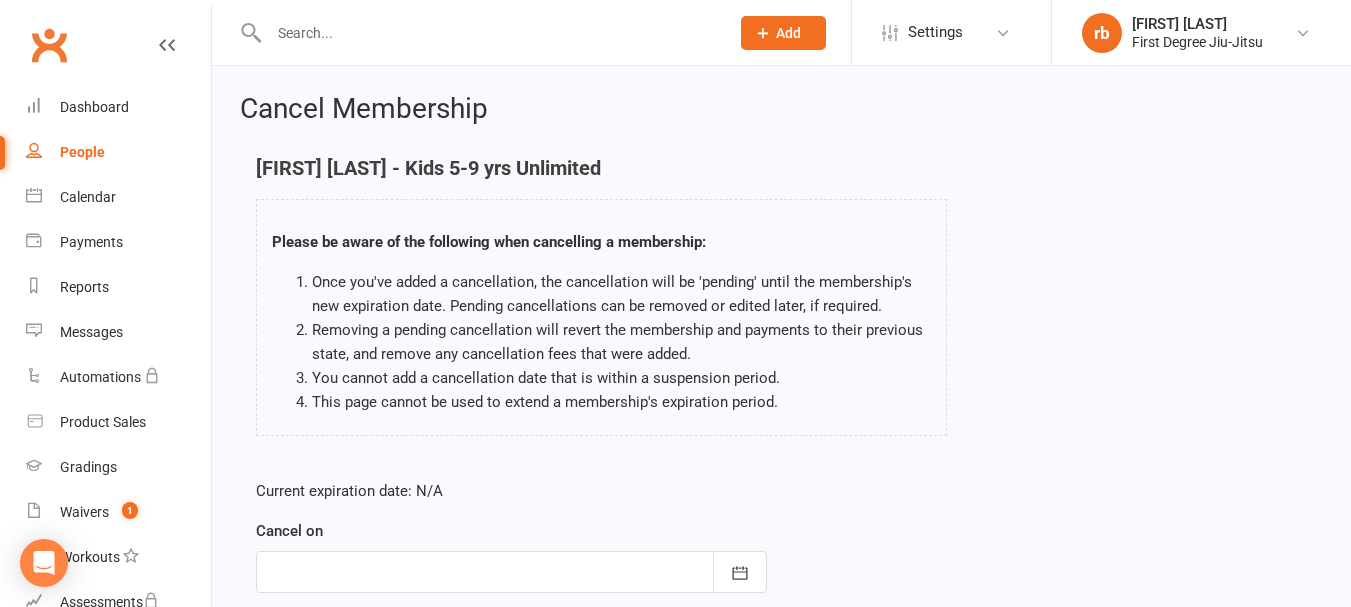 scroll, scrollTop: 257, scrollLeft: 0, axis: vertical 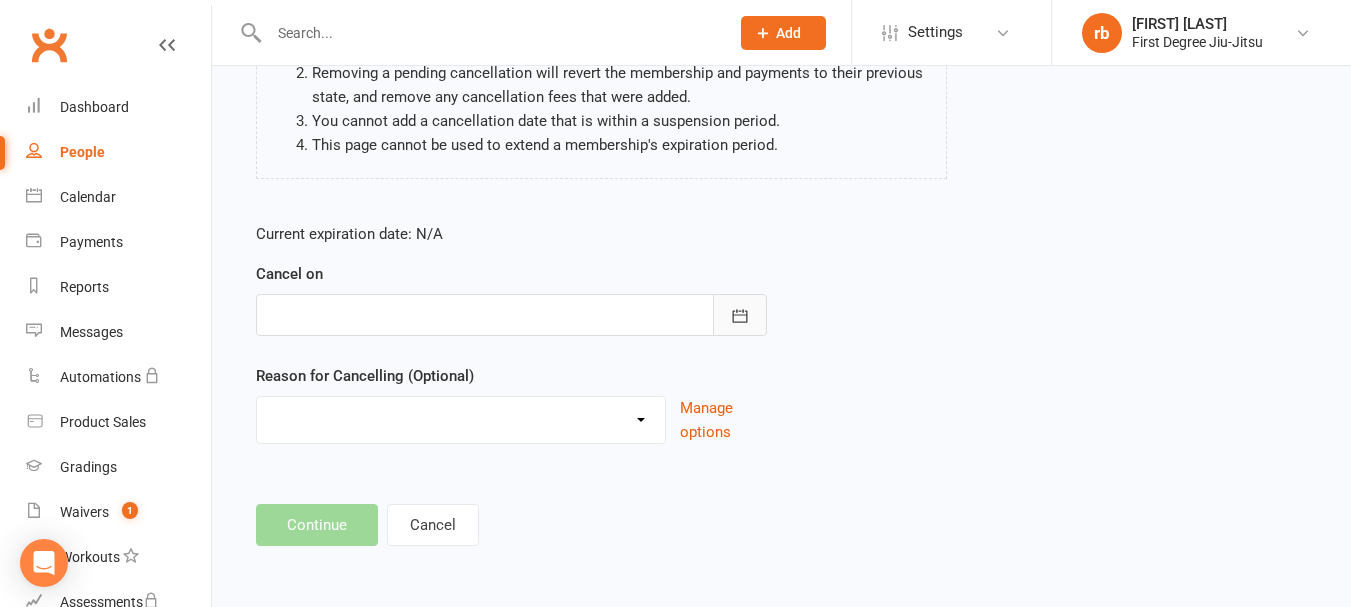 click 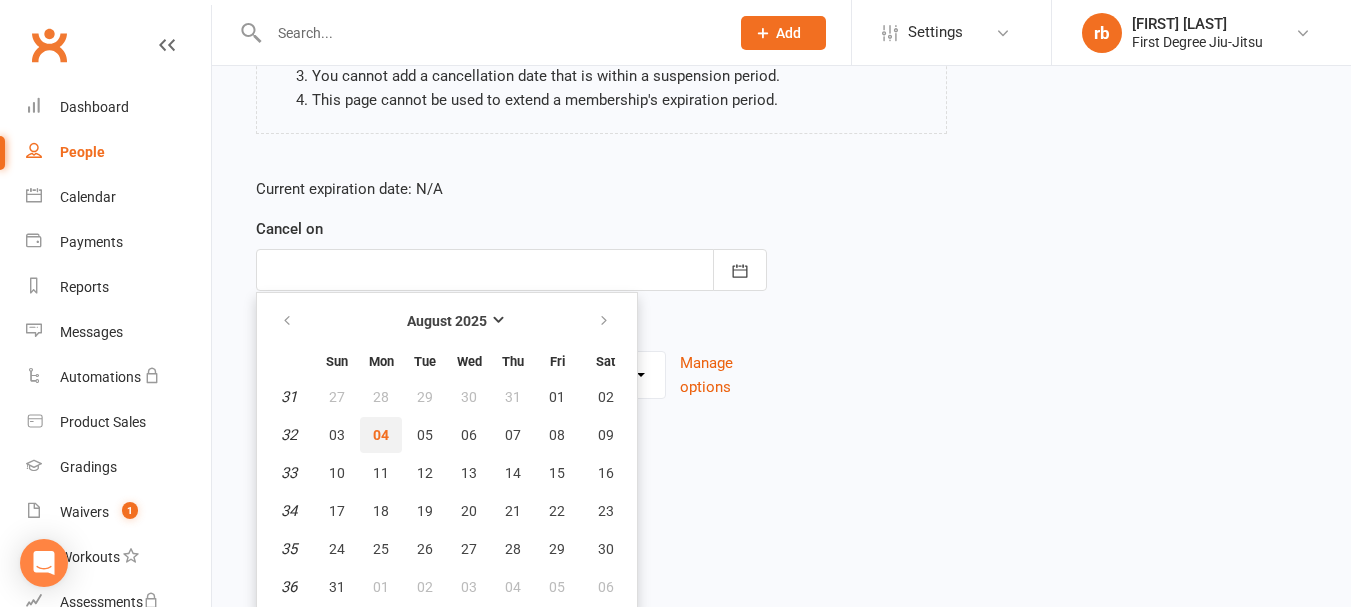 click on "04" at bounding box center [381, 435] 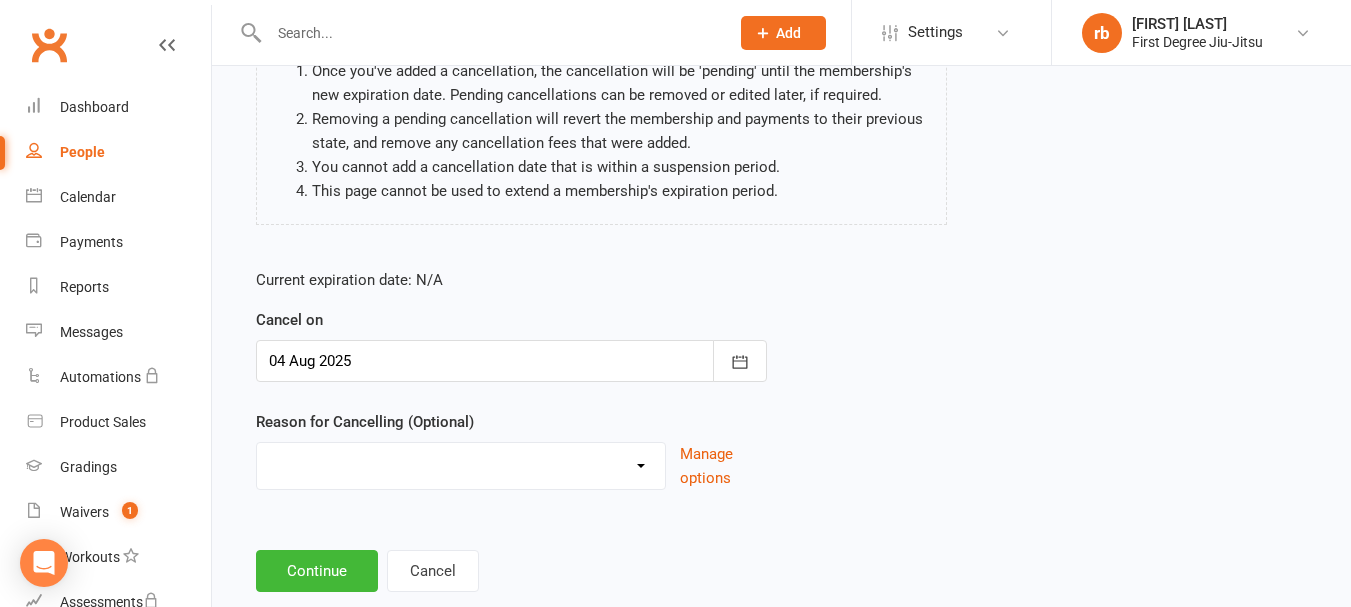scroll, scrollTop: 200, scrollLeft: 0, axis: vertical 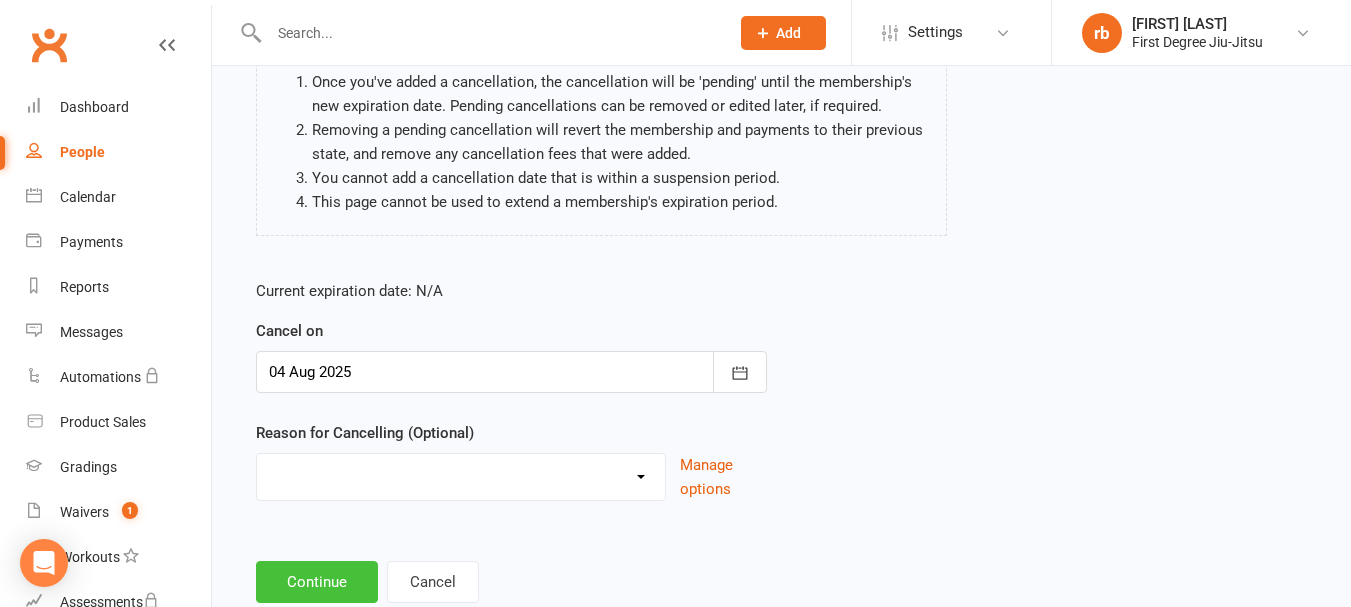 click on "Continue" at bounding box center (317, 582) 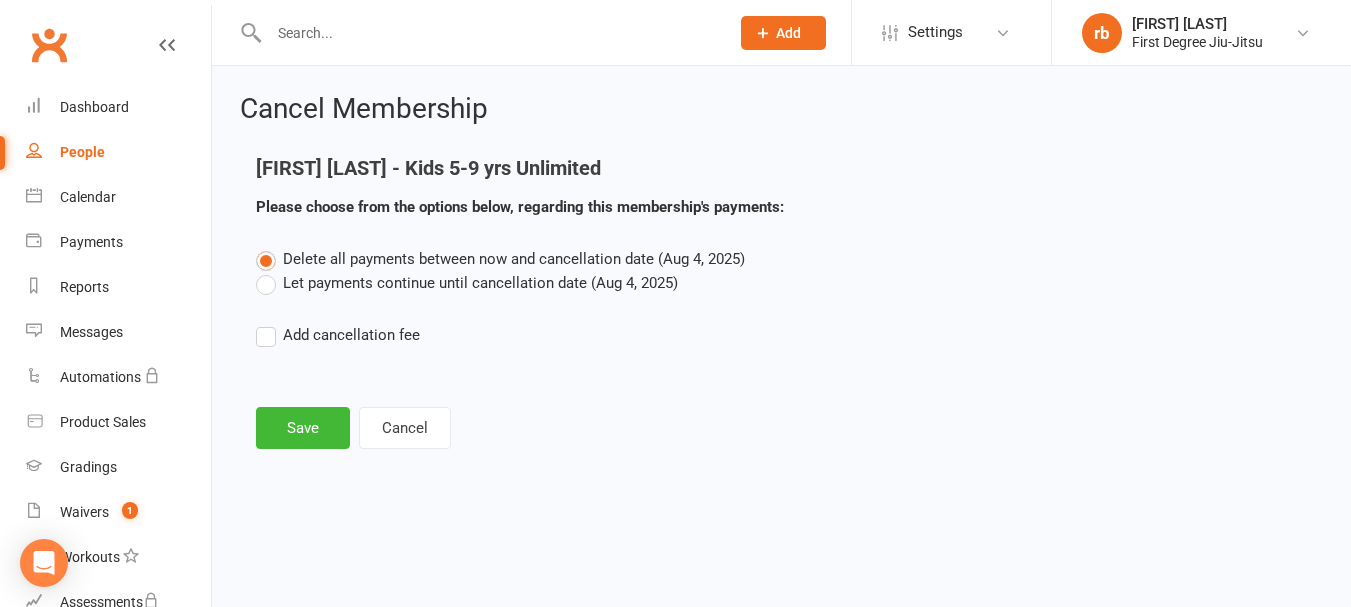 scroll, scrollTop: 0, scrollLeft: 0, axis: both 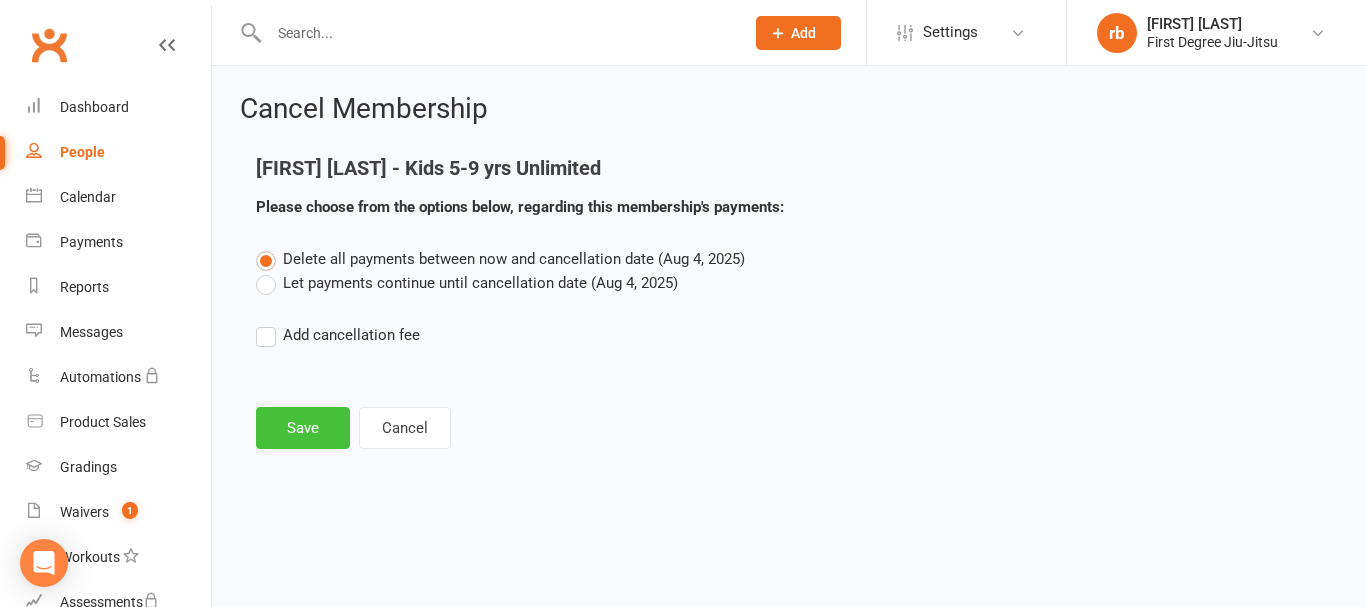 click on "Save" at bounding box center [303, 428] 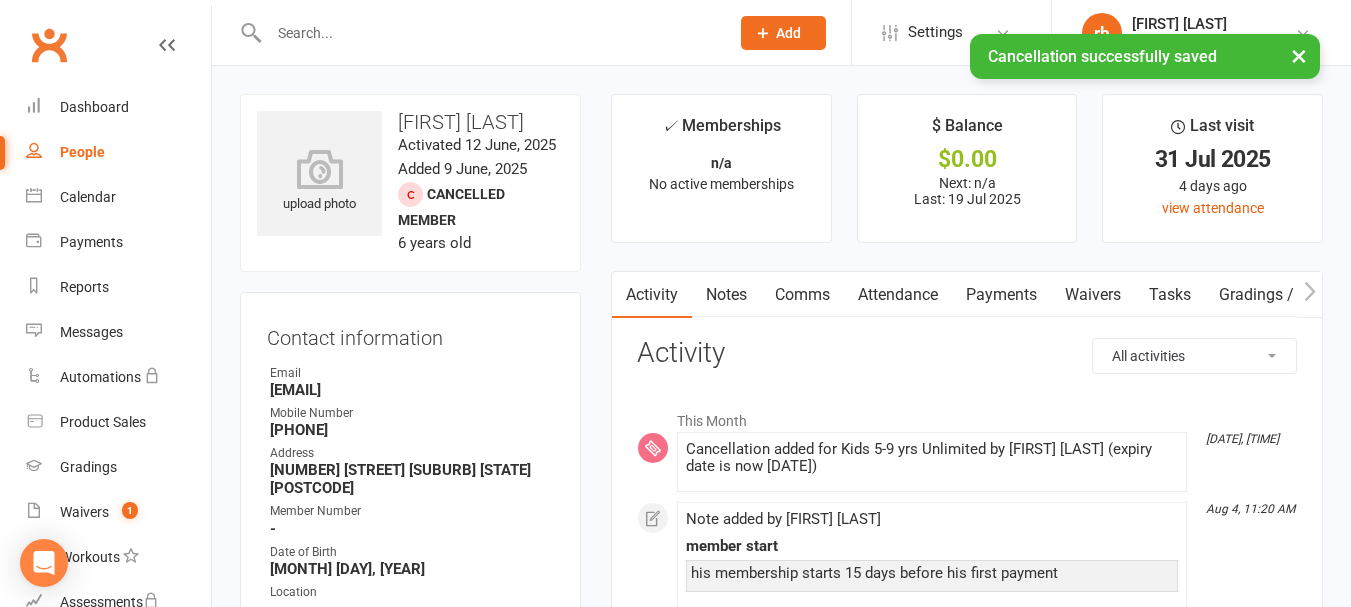 click on "People" at bounding box center (82, 152) 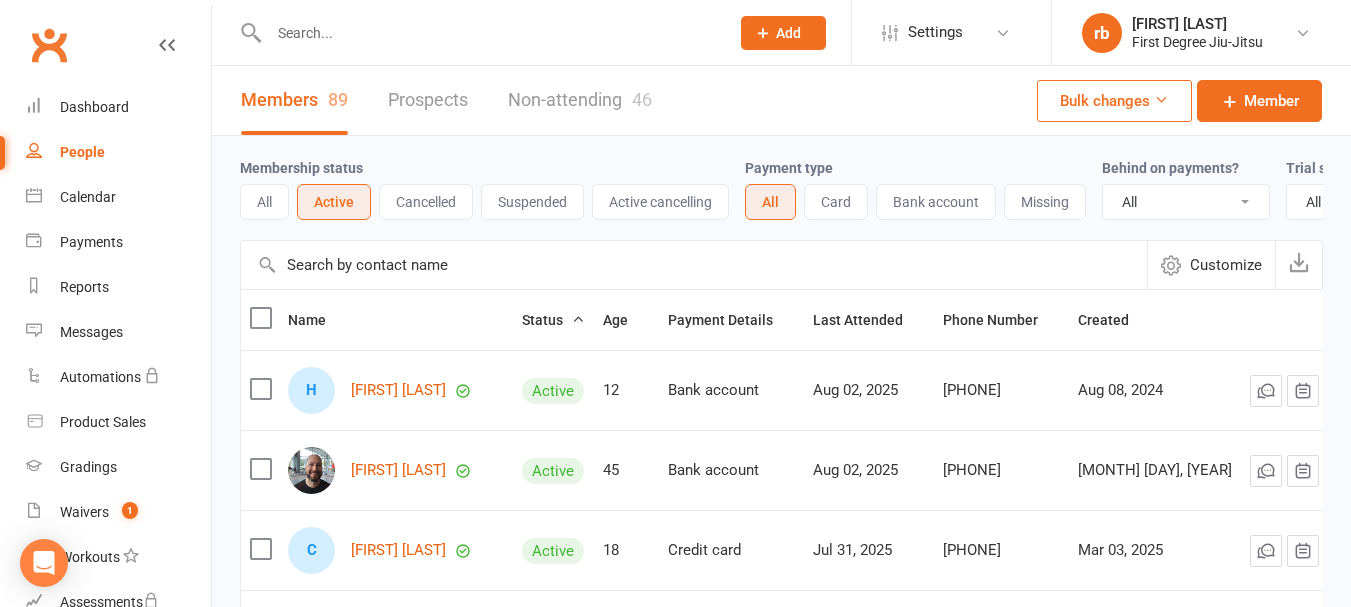 click on "Cancelled" at bounding box center (426, 202) 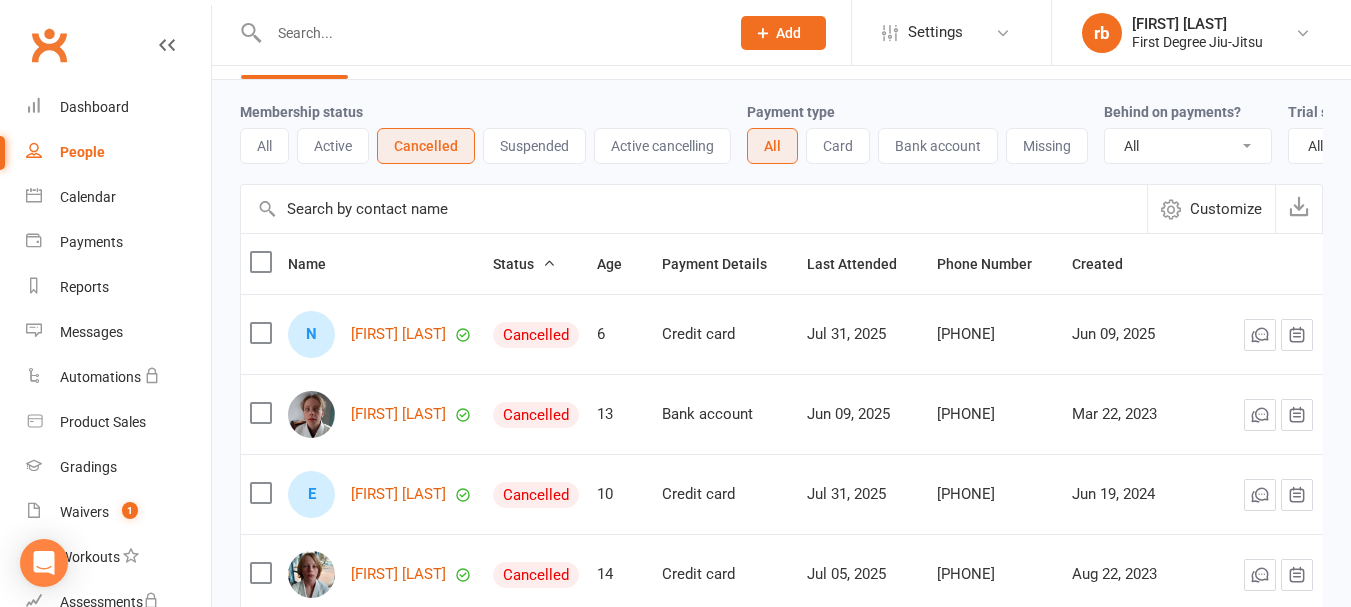 scroll, scrollTop: 55, scrollLeft: 0, axis: vertical 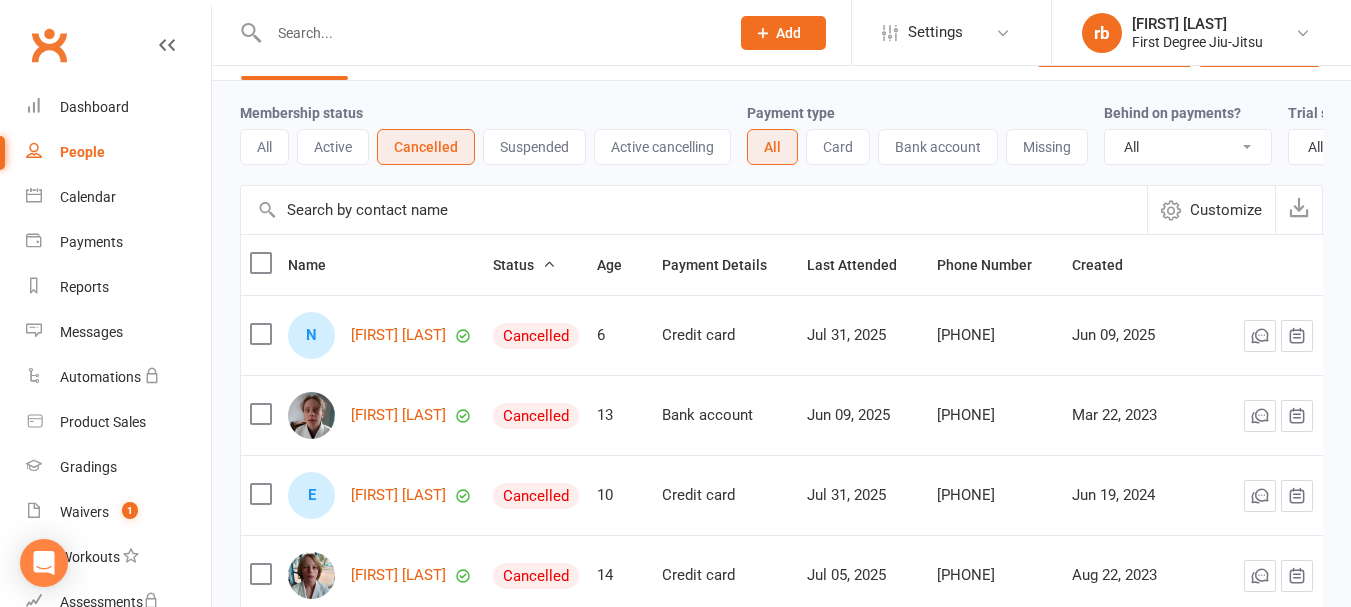 click on "Active" at bounding box center [333, 147] 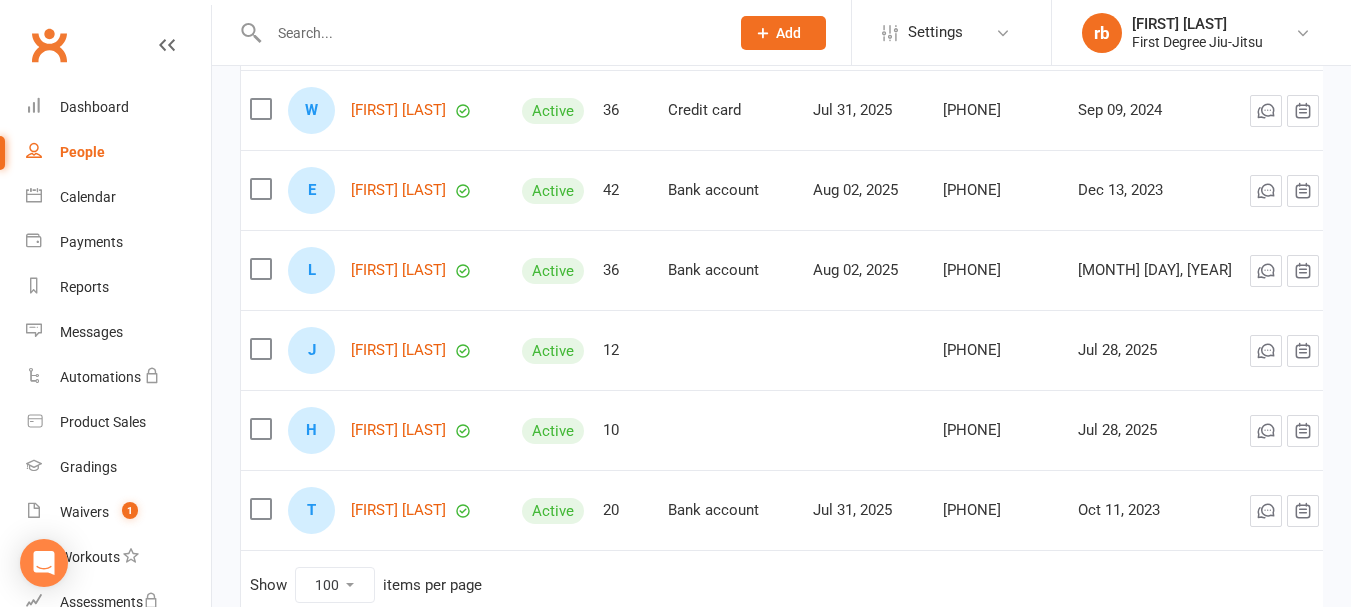 scroll, scrollTop: 7052, scrollLeft: 0, axis: vertical 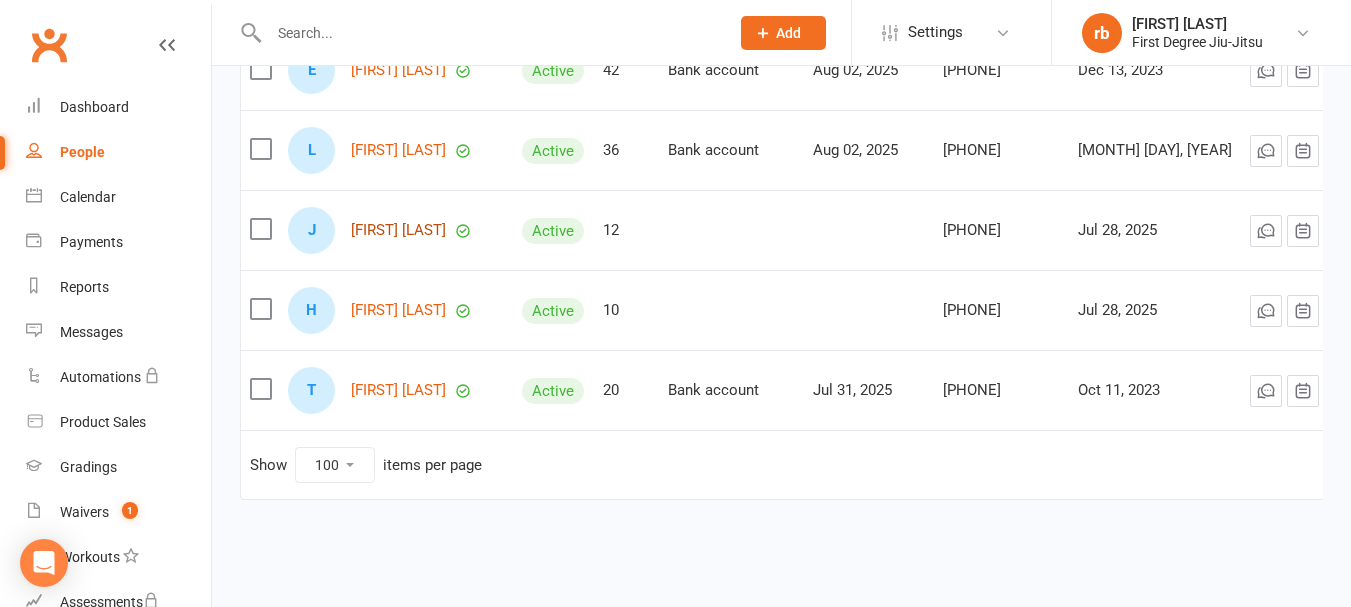 click on "[FIRST] [LAST]" at bounding box center [398, 230] 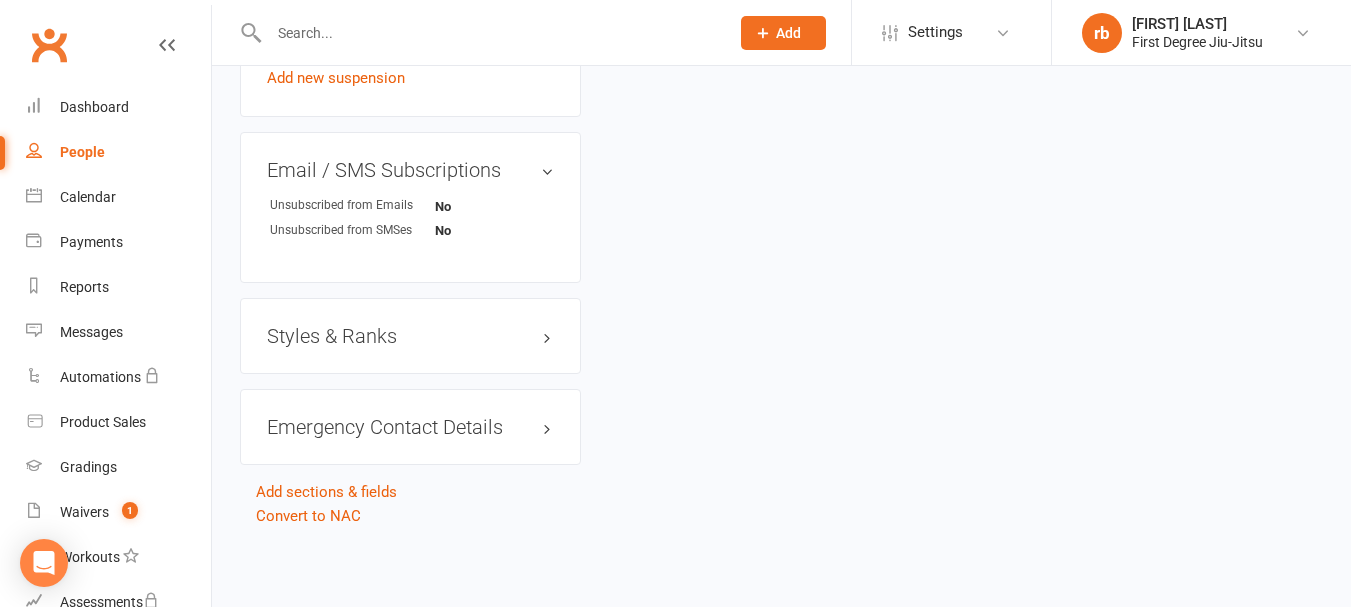 scroll, scrollTop: 0, scrollLeft: 0, axis: both 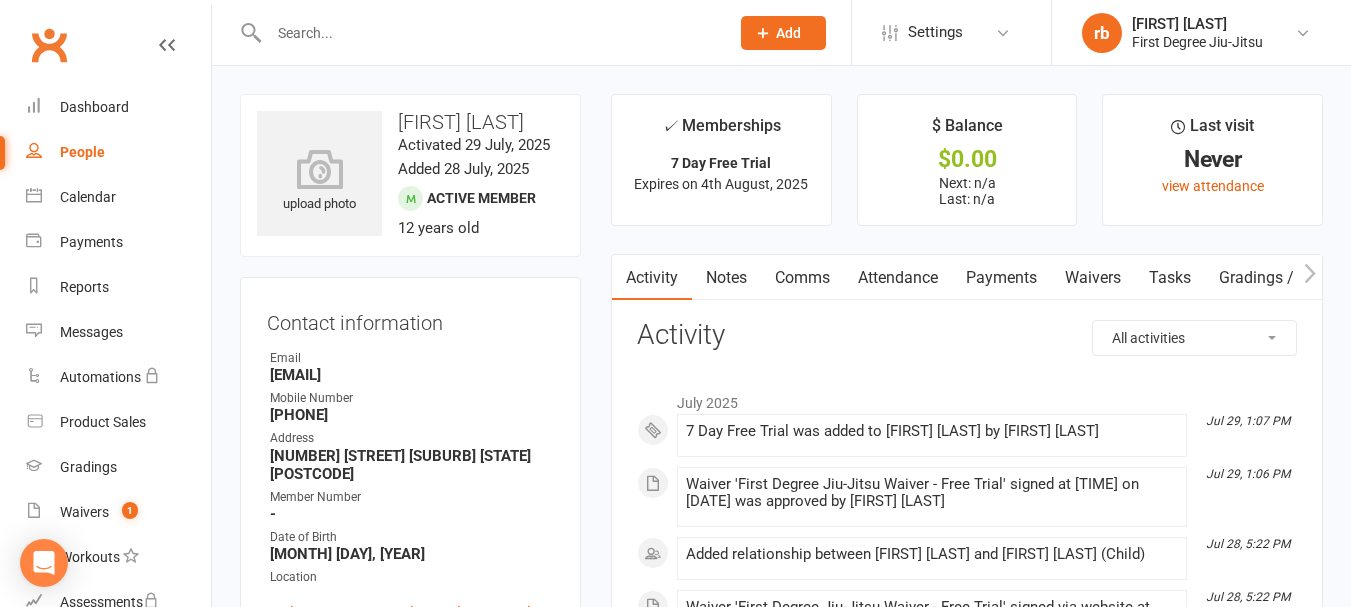 click on "Waivers" at bounding box center (1093, 278) 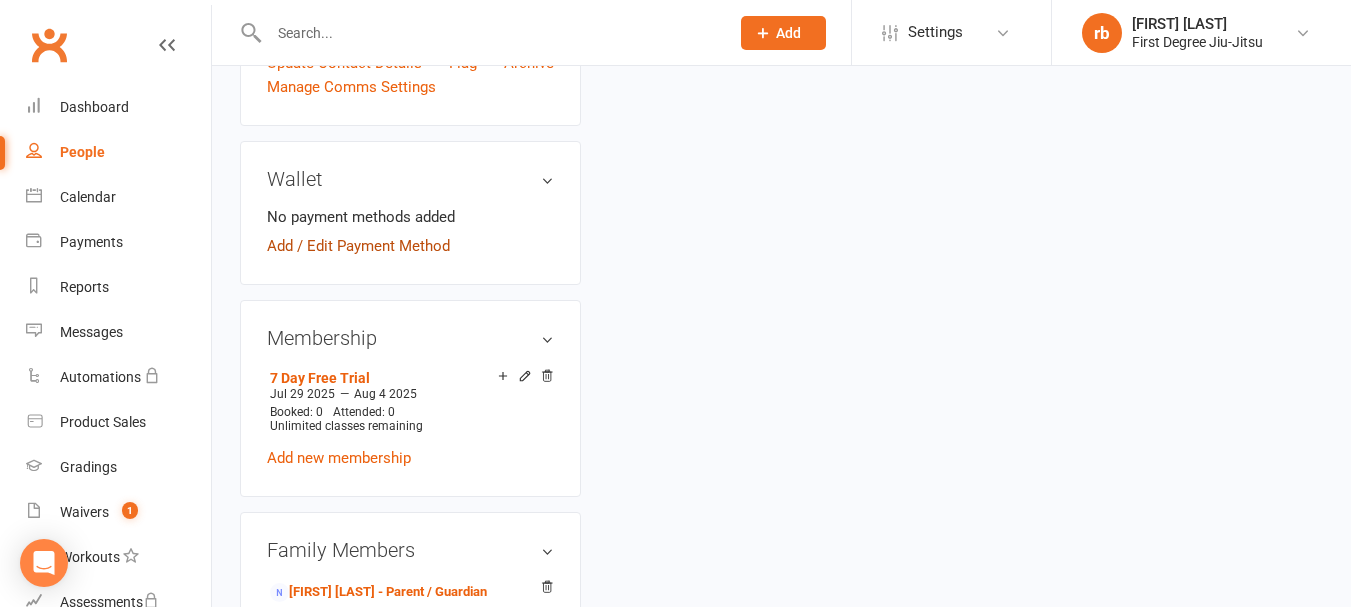 scroll, scrollTop: 557, scrollLeft: 0, axis: vertical 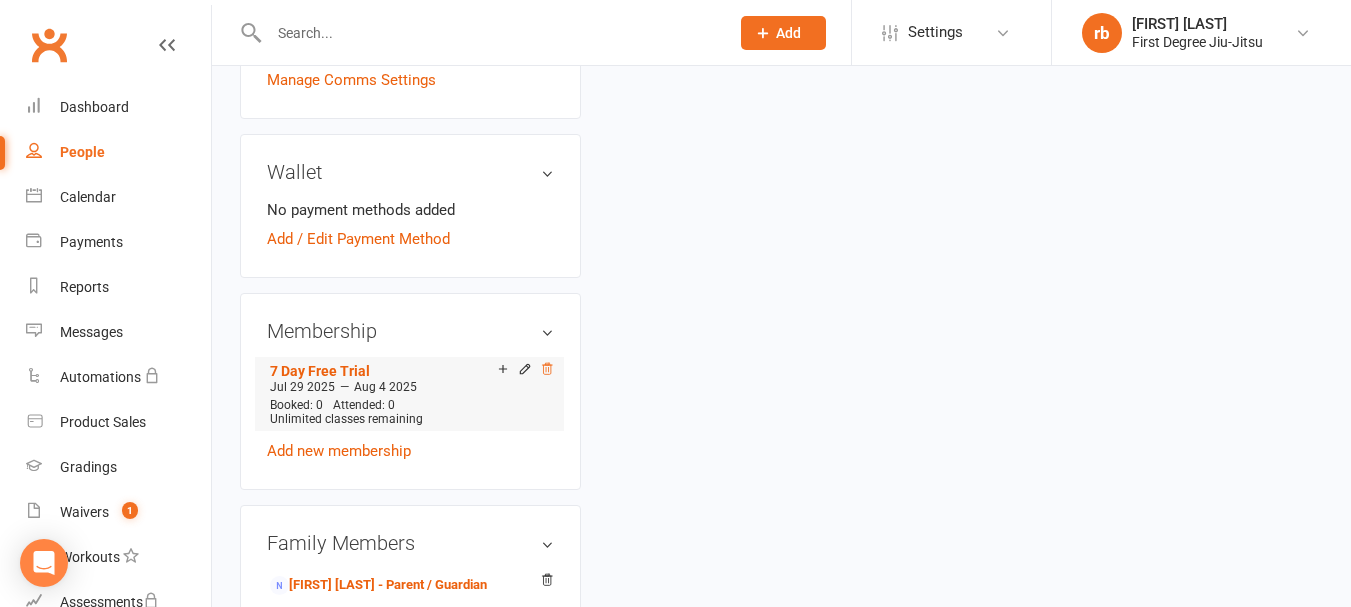 click 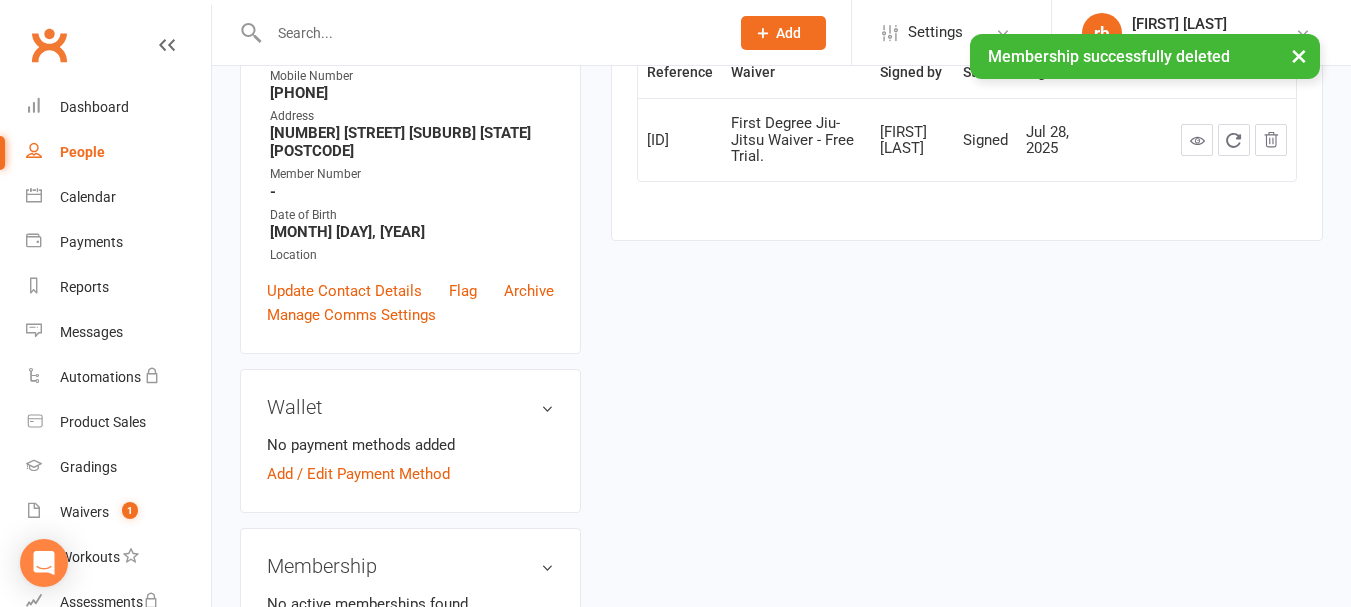 scroll, scrollTop: 0, scrollLeft: 0, axis: both 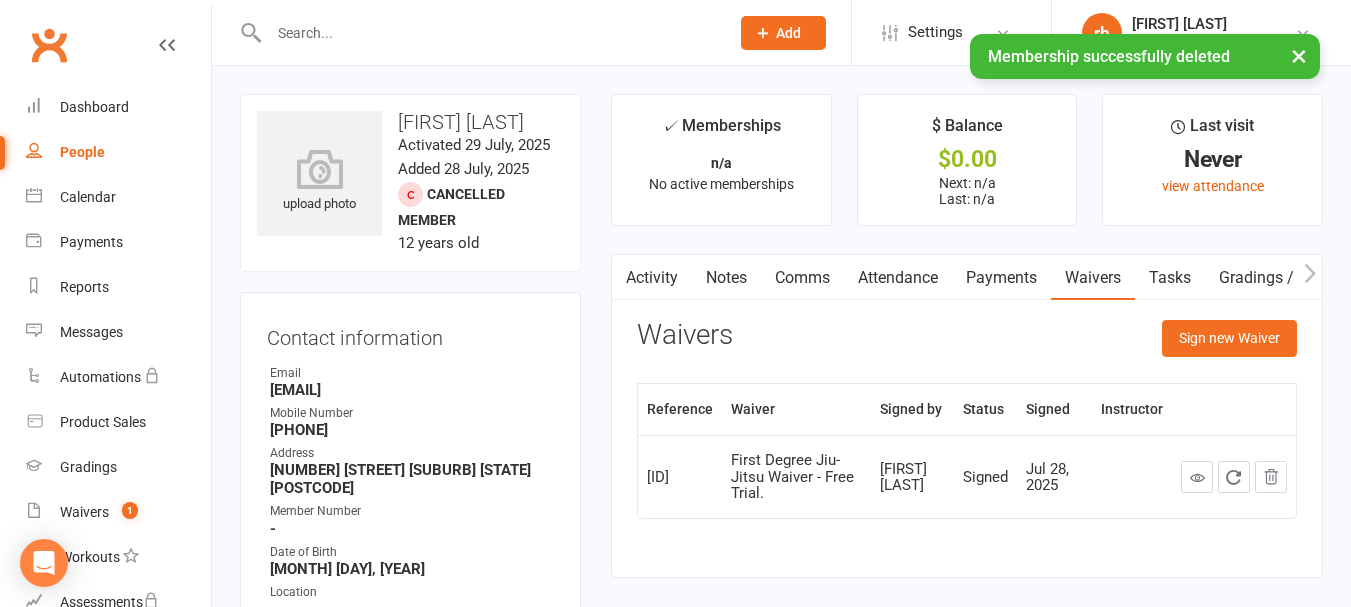 click on "People" at bounding box center (82, 152) 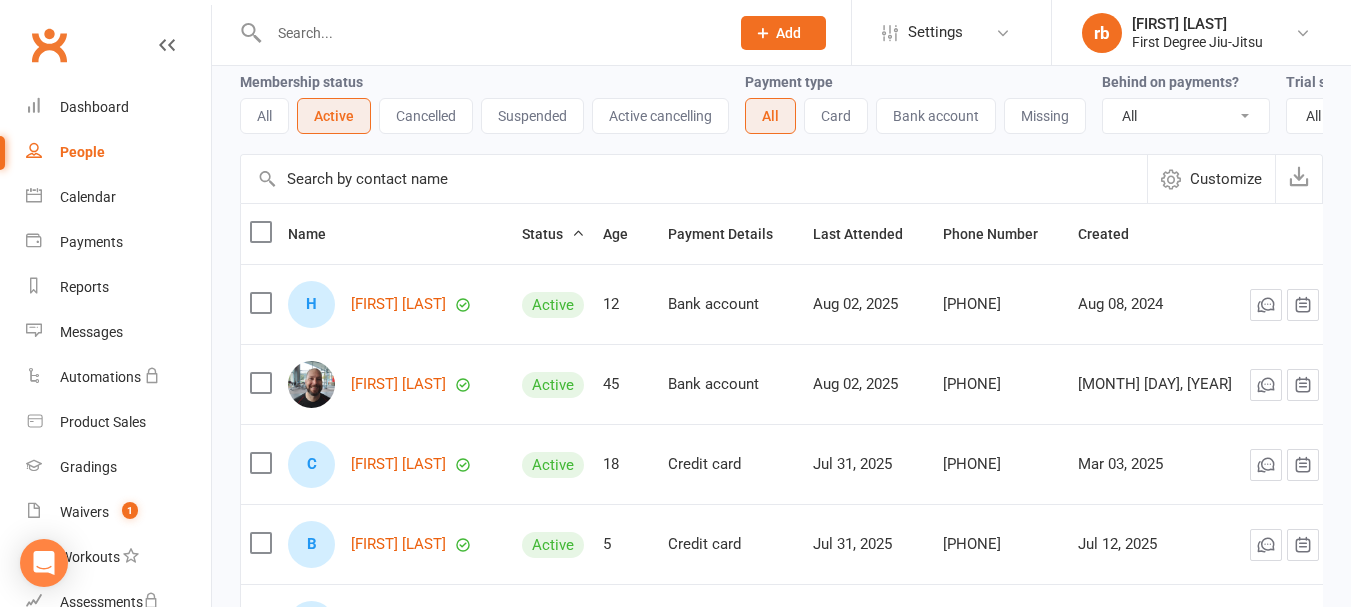 scroll, scrollTop: 0, scrollLeft: 0, axis: both 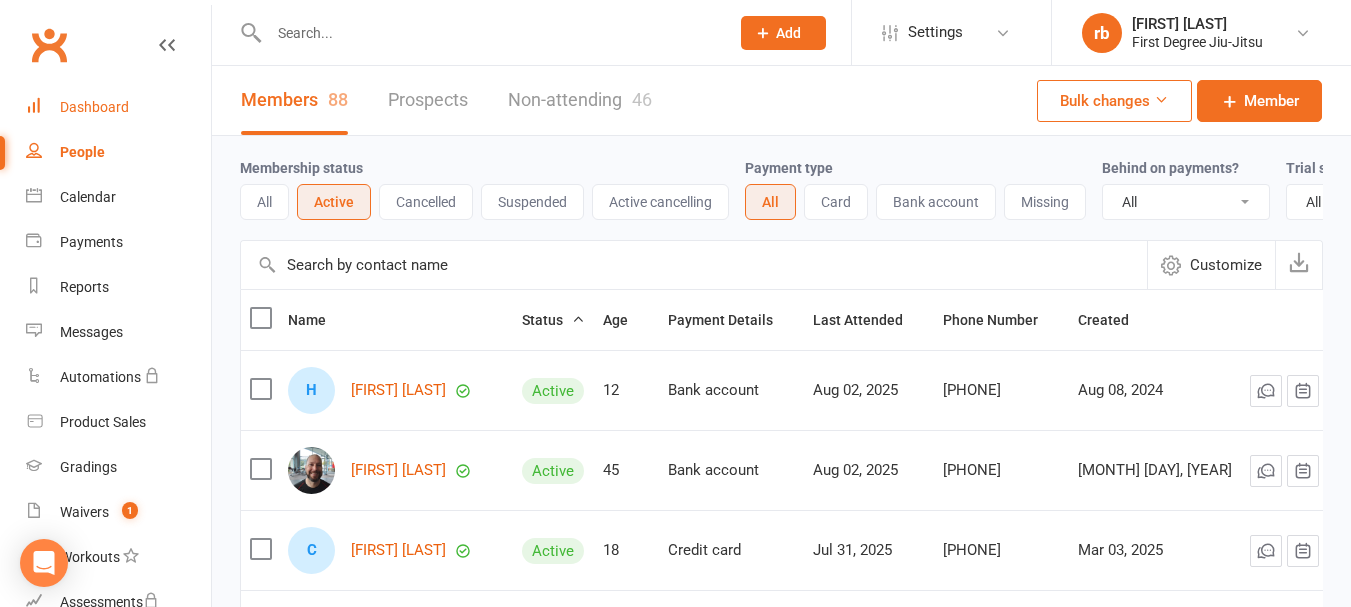 click on "Dashboard" at bounding box center (94, 107) 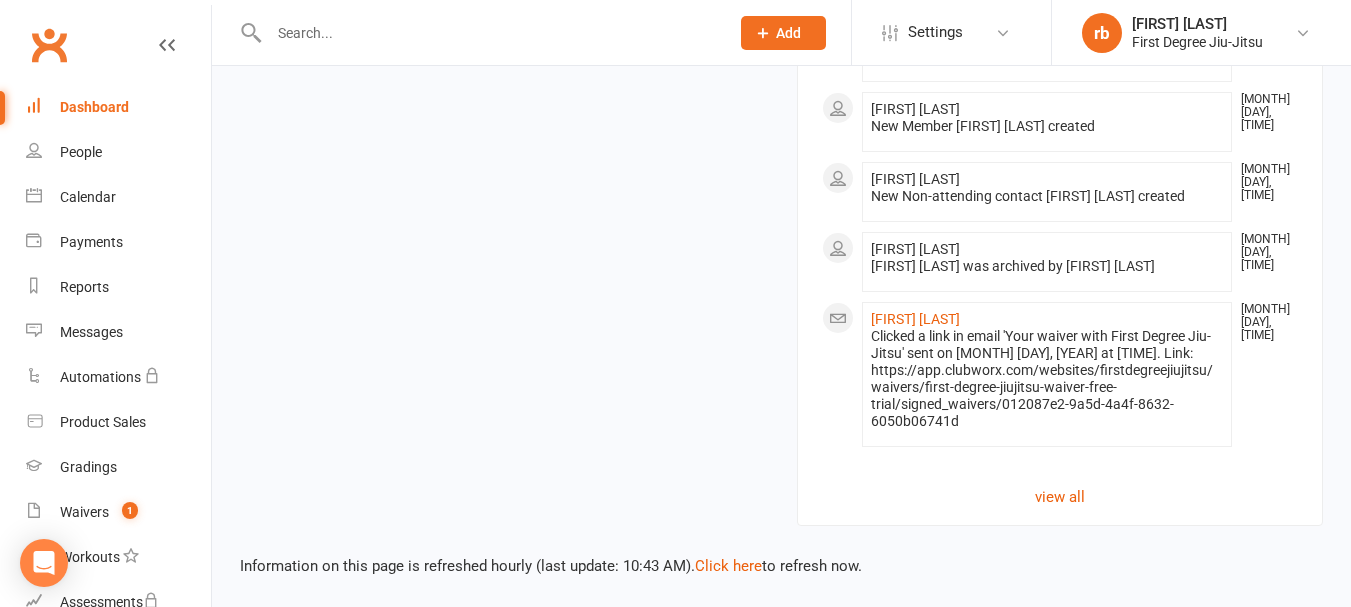 scroll, scrollTop: 2197, scrollLeft: 0, axis: vertical 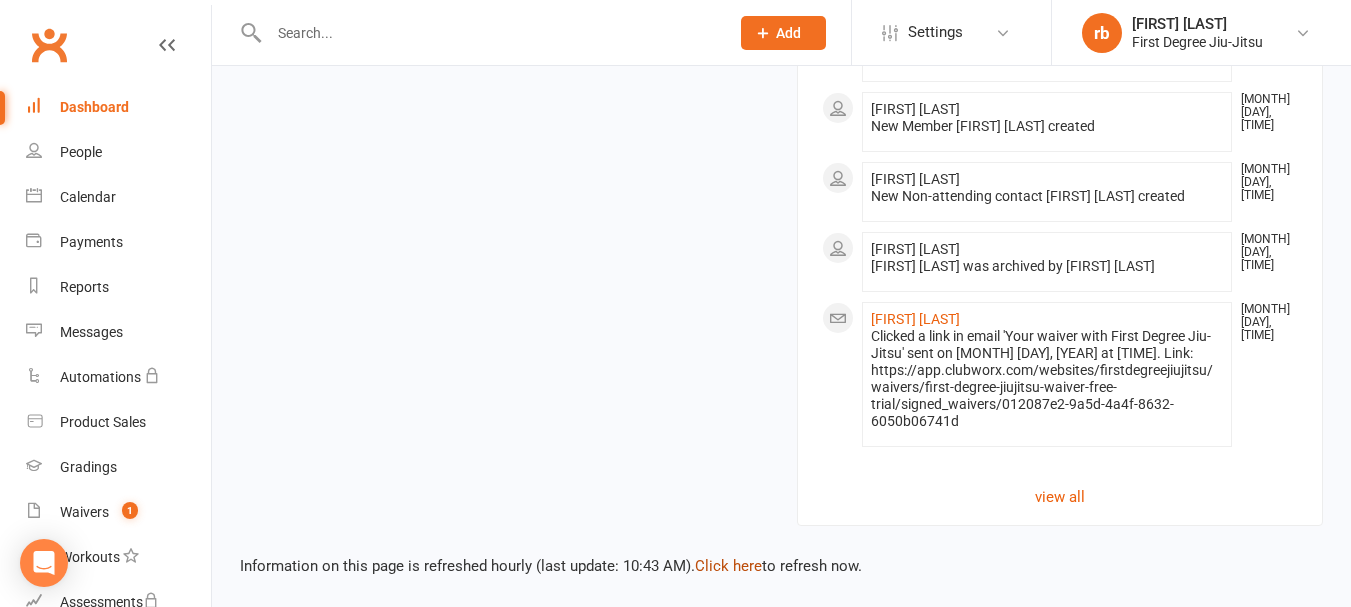 click on "Click here" at bounding box center [728, 566] 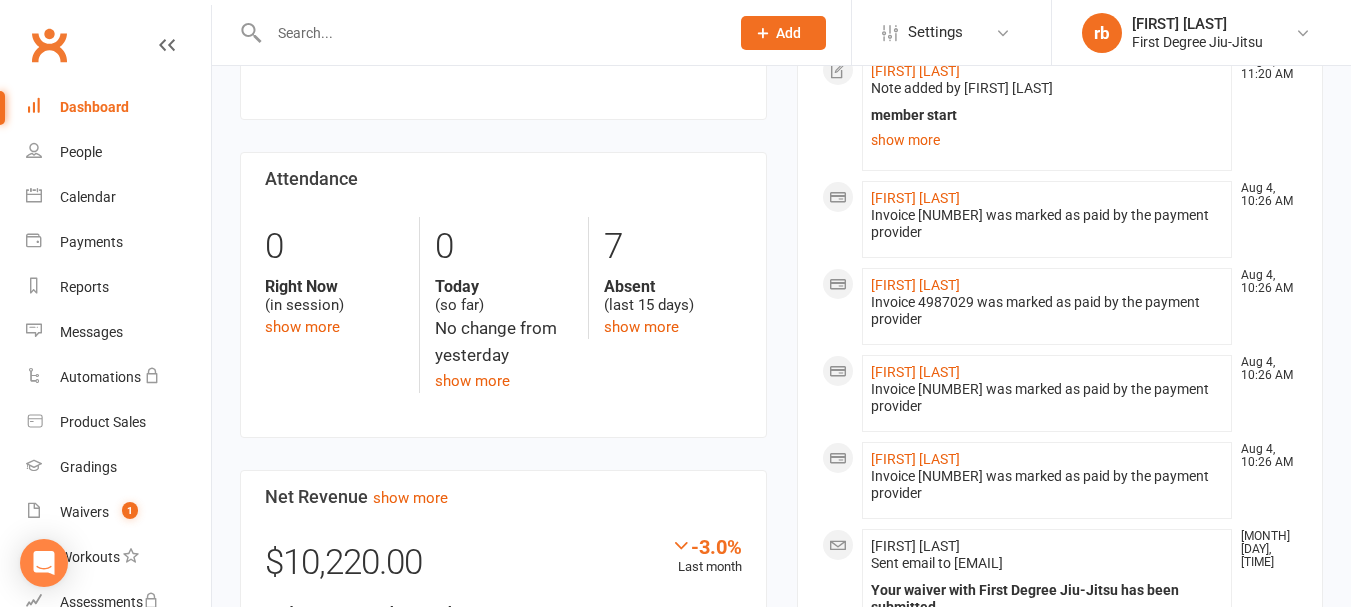 scroll, scrollTop: 797, scrollLeft: 0, axis: vertical 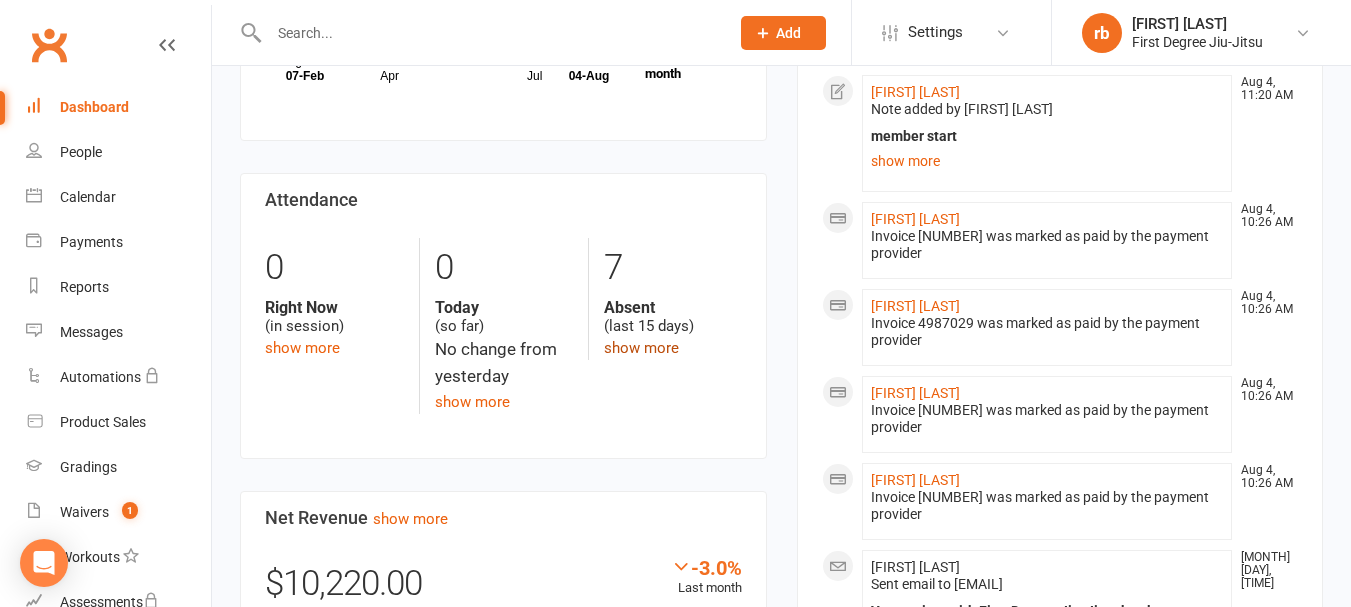 click on "show more" 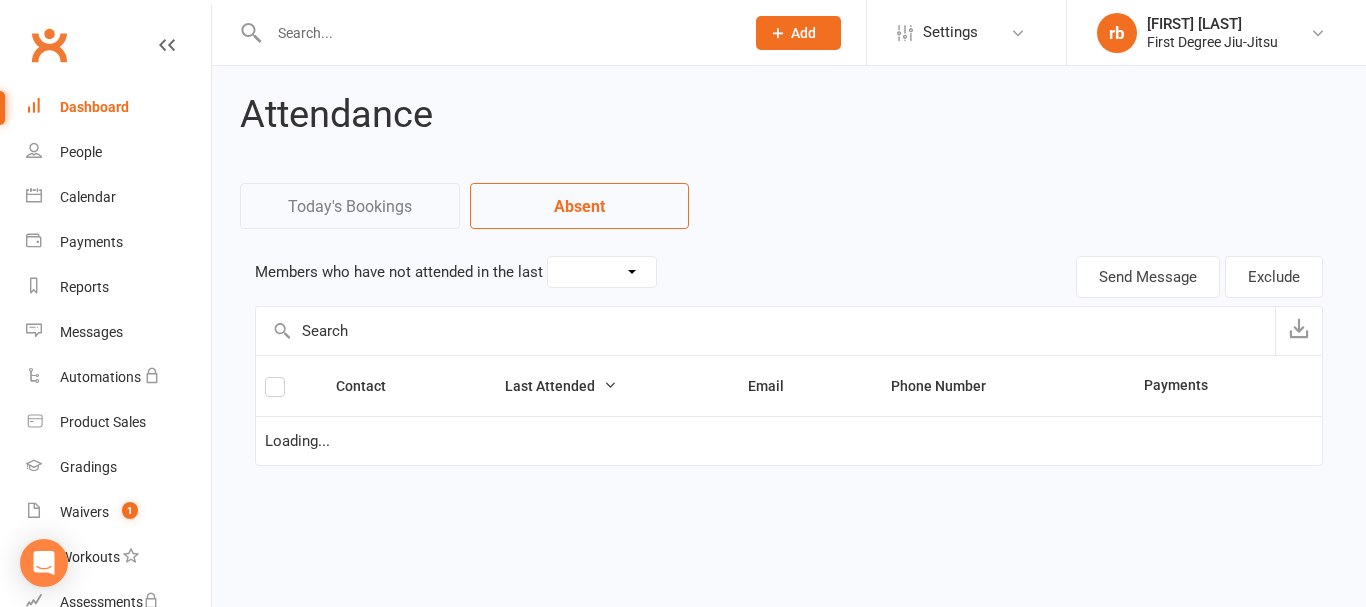 select on "15" 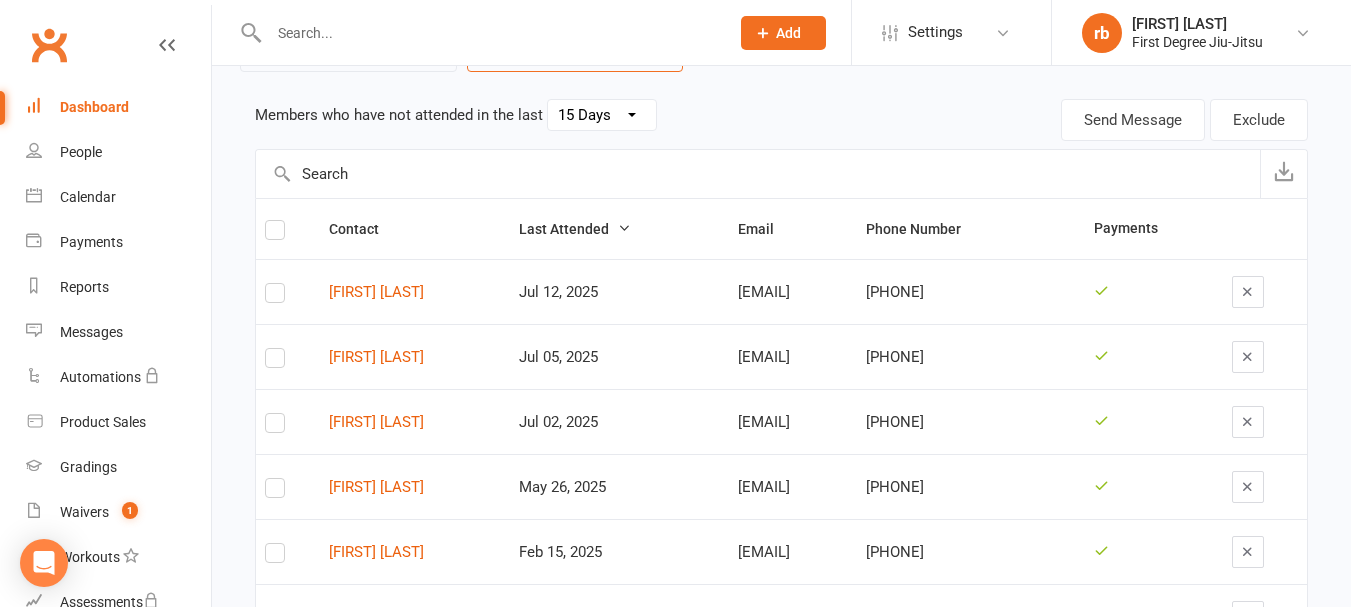 scroll, scrollTop: 0, scrollLeft: 0, axis: both 